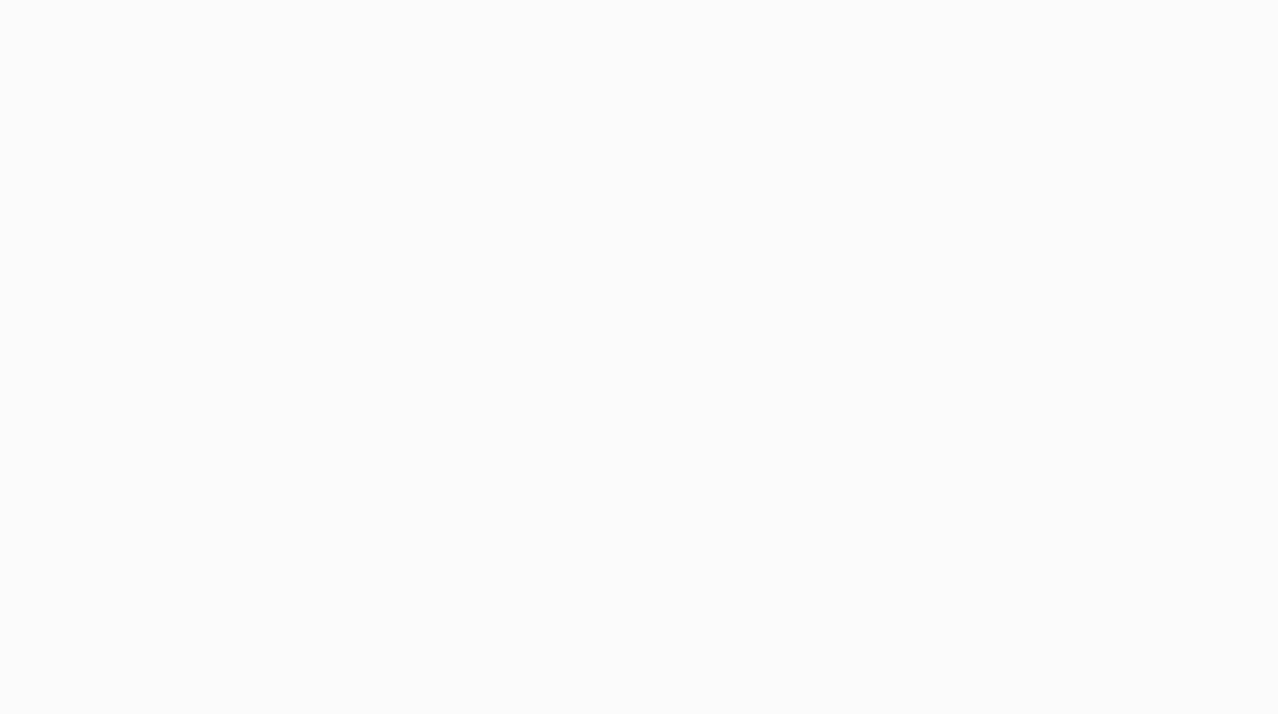 scroll, scrollTop: 0, scrollLeft: 0, axis: both 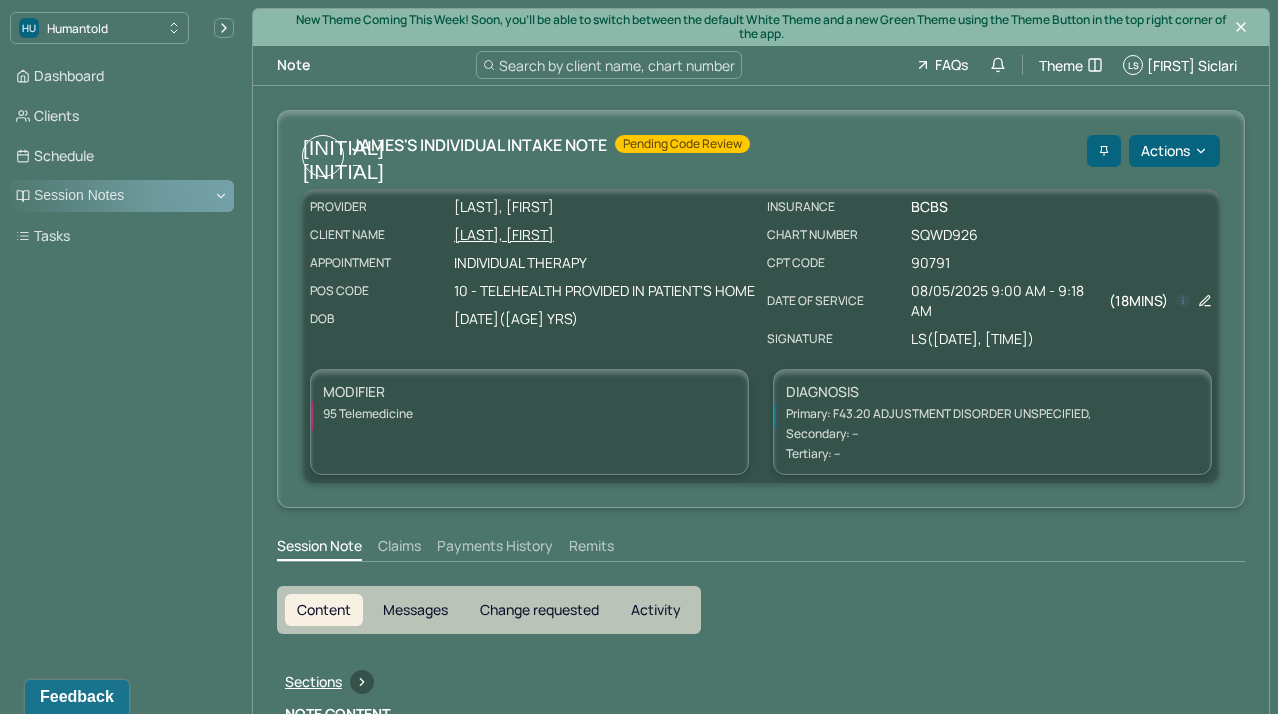 click on "Session Notes" at bounding box center [122, 196] 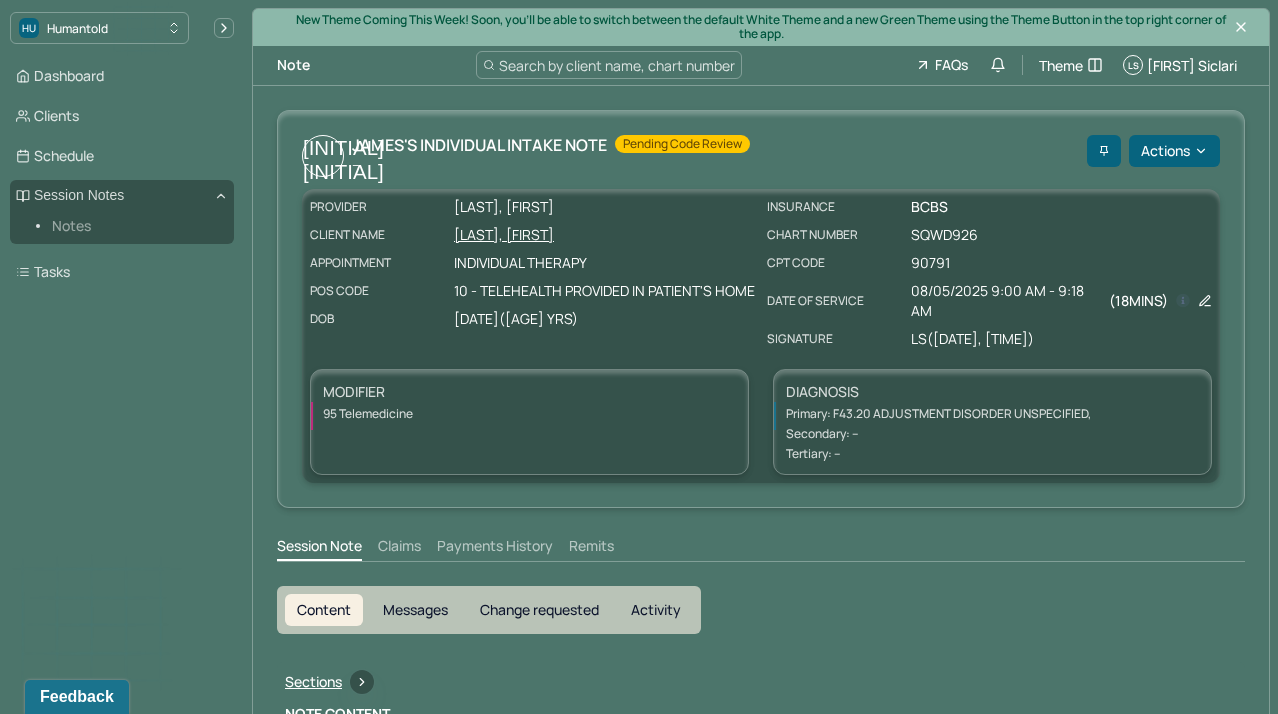 click on "Notes" at bounding box center (135, 226) 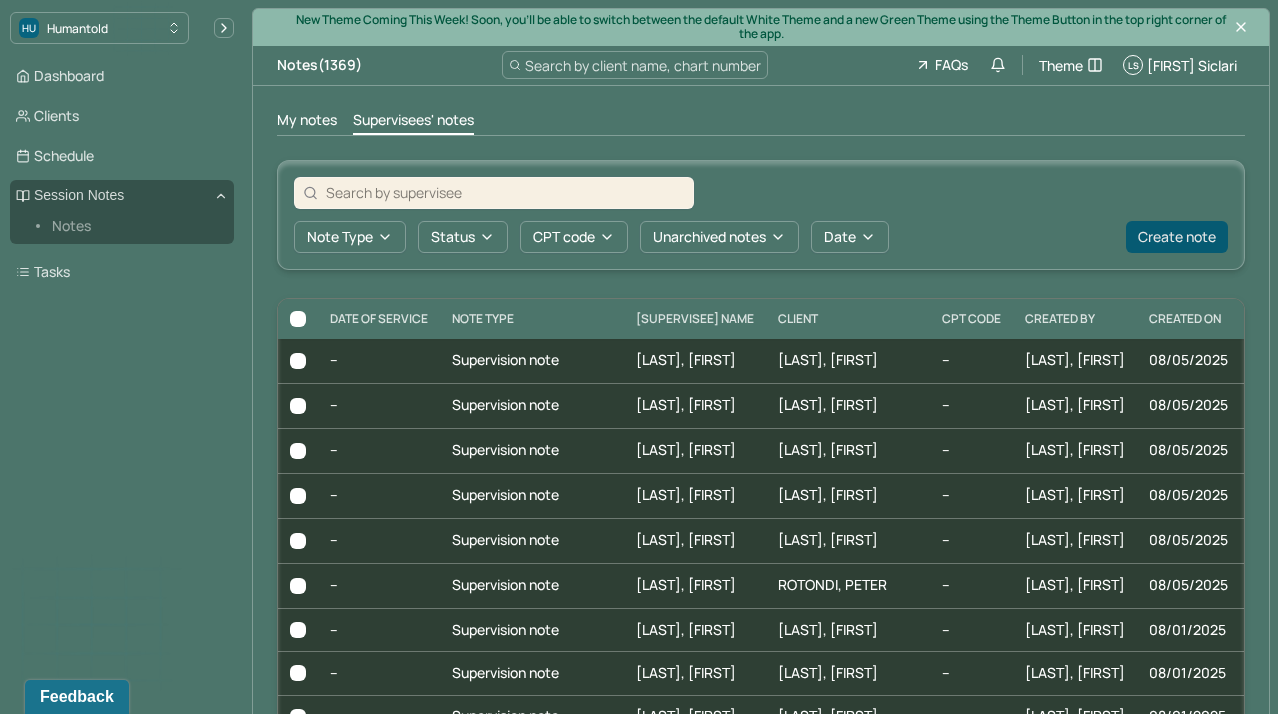 click on "Create note" at bounding box center [1177, 237] 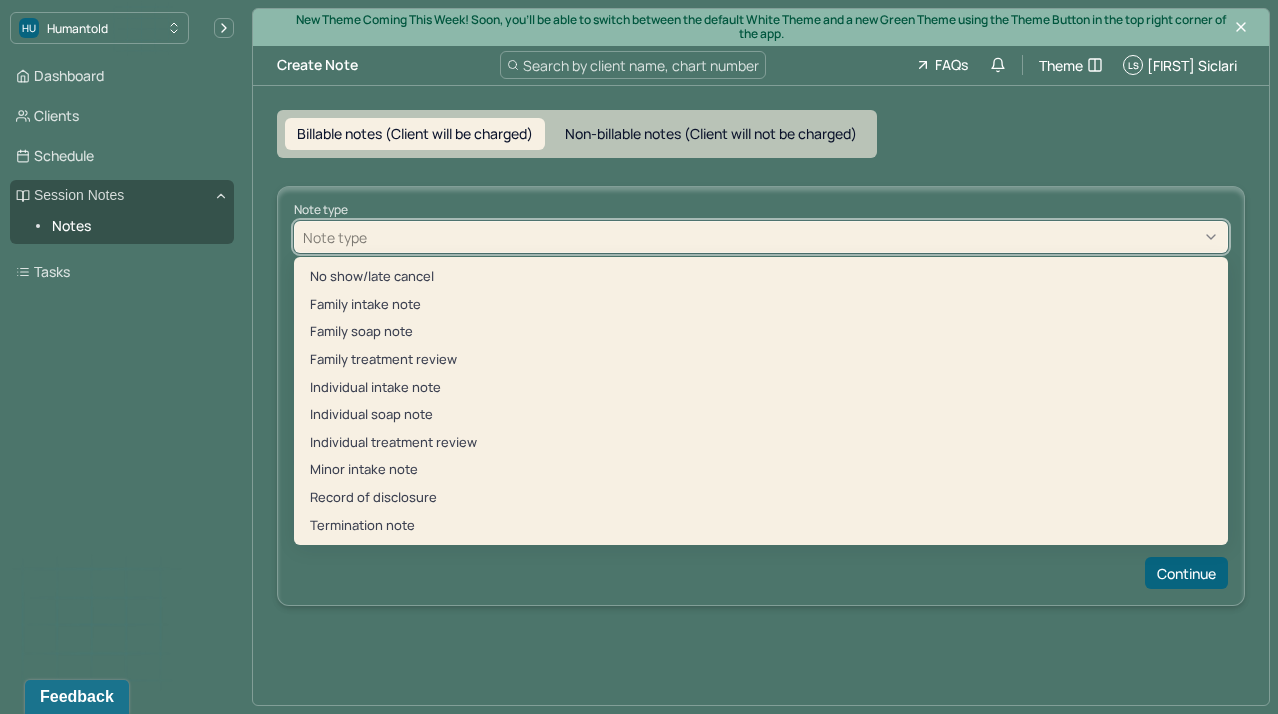 click at bounding box center [795, 237] 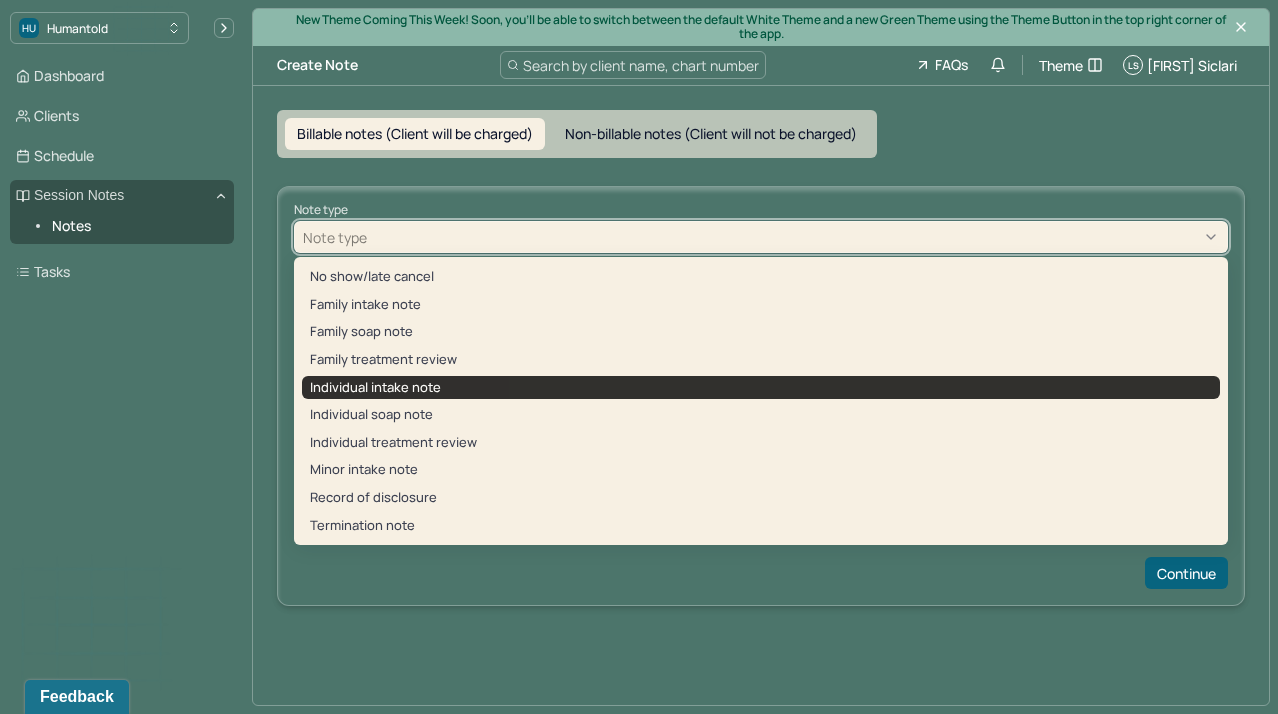 click on "Individual intake note" at bounding box center [761, 388] 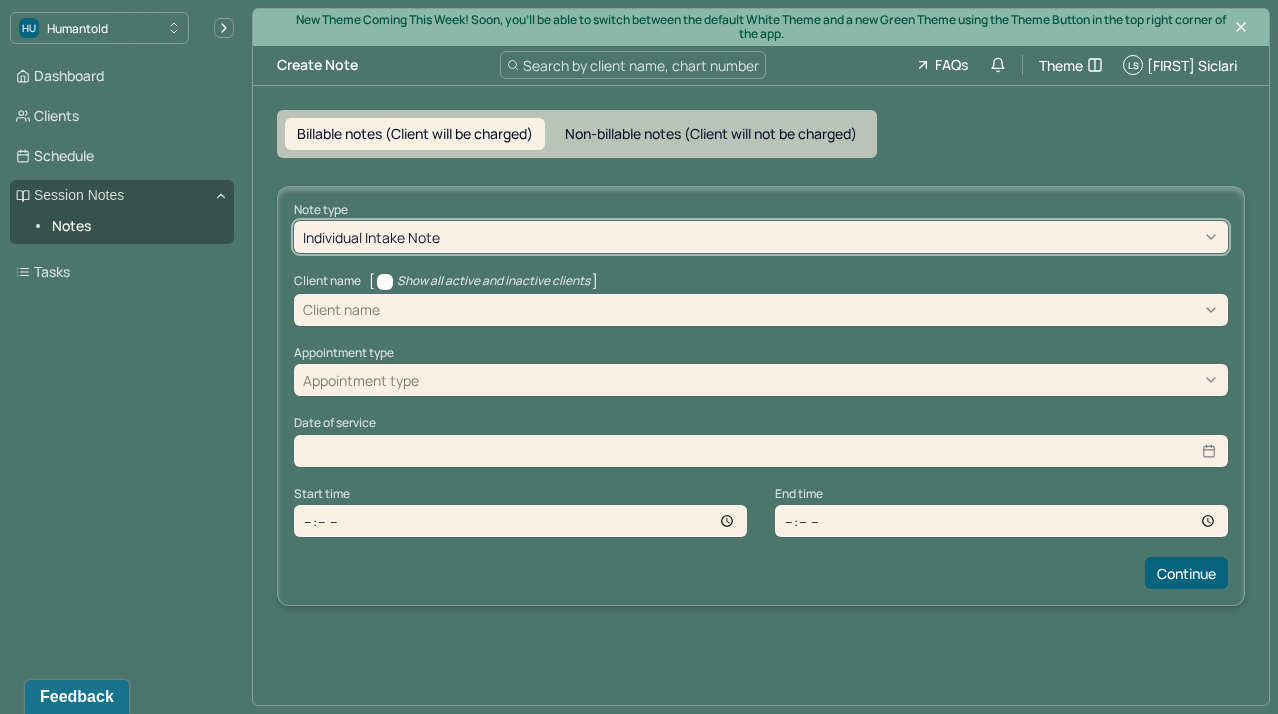 click on "Billable notes (Client will be charged) Non-billable notes (Client will not be charged) Note type option Individual intake note, selected. Individual intake note Client name [ Show all active and inactive clients ] Client name Supervisee name Appointment type Appointment type Date of service Start time End time Continue" at bounding box center [761, 358] 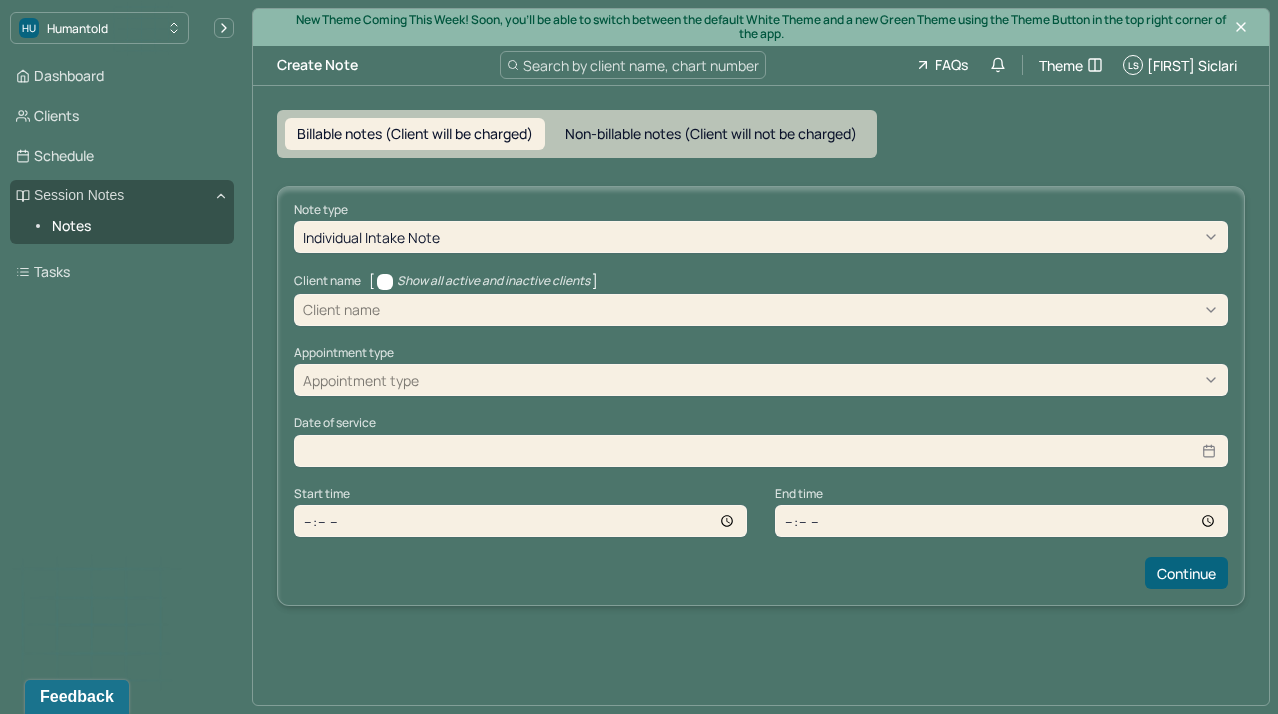click at bounding box center [801, 309] 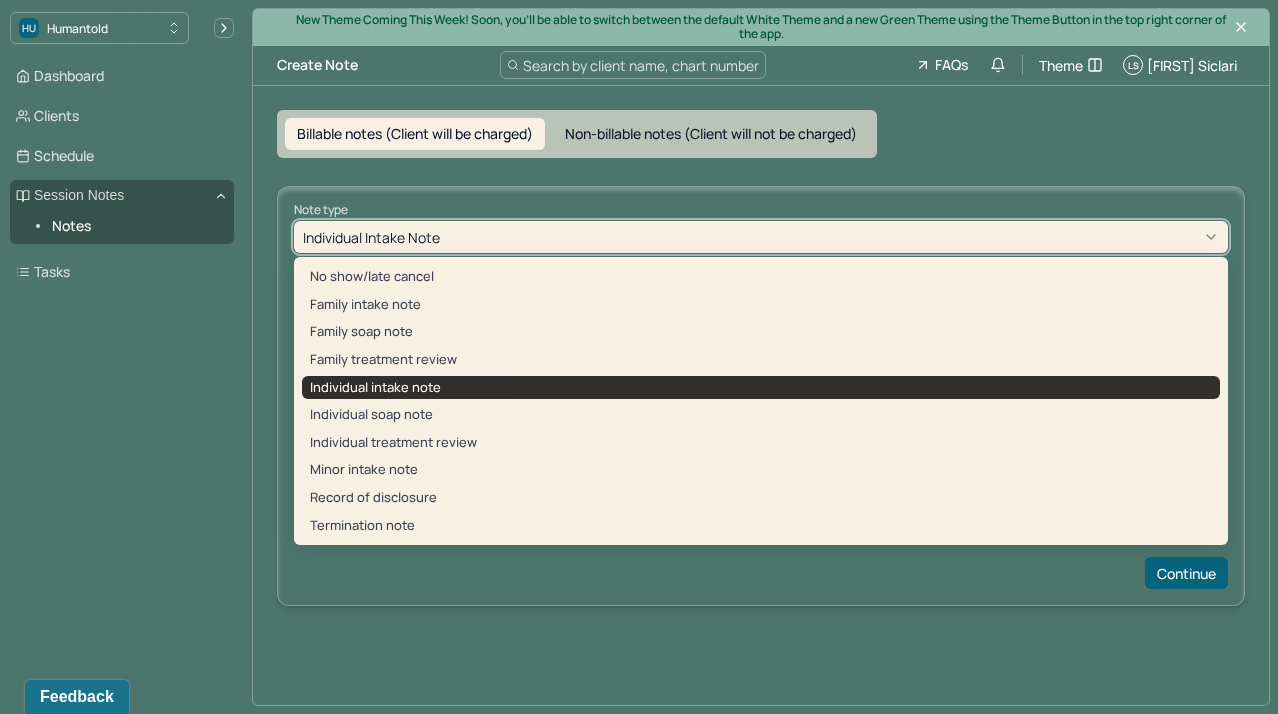 click at bounding box center [831, 237] 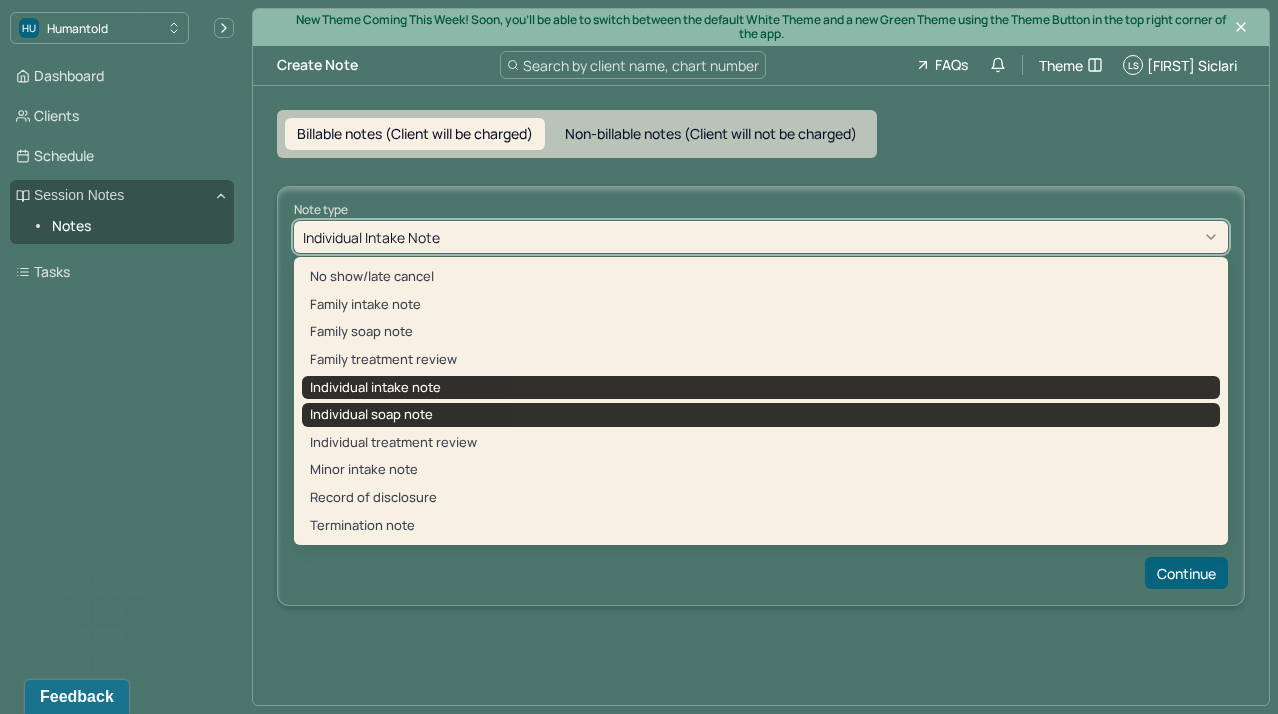 click on "Individual soap note" at bounding box center [761, 415] 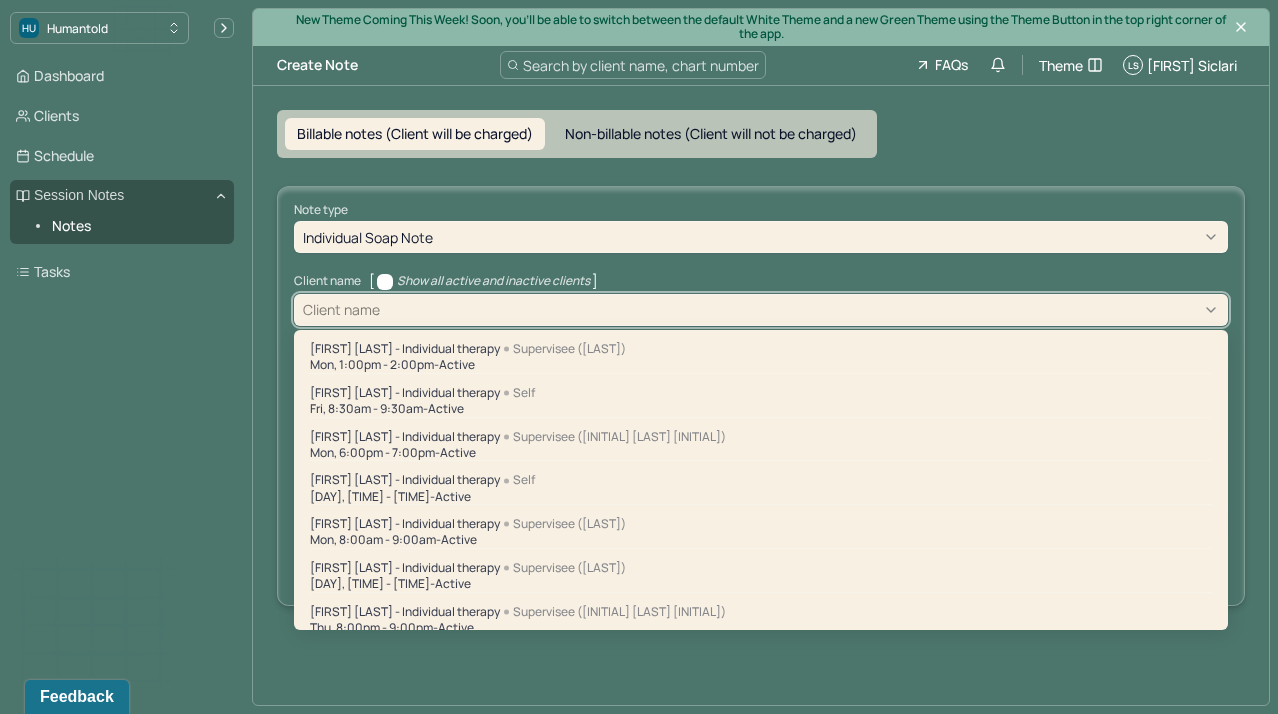 click at bounding box center [801, 309] 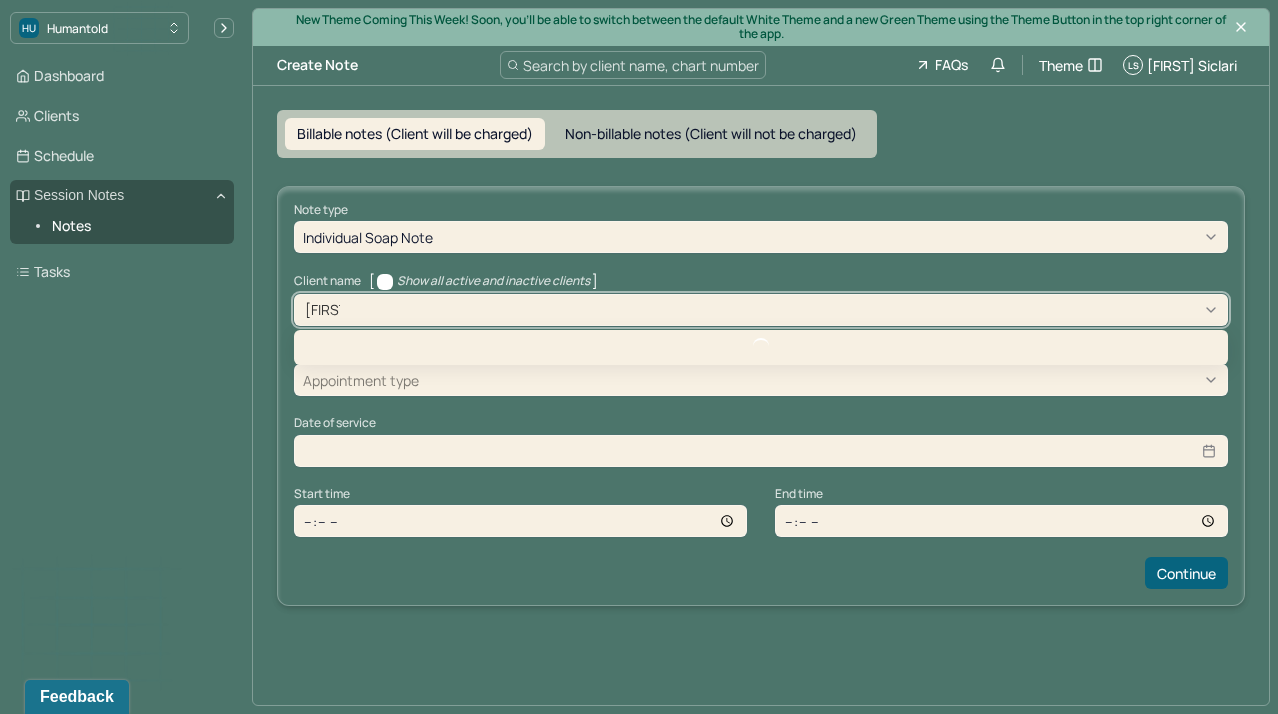 type on "[FIRST]" 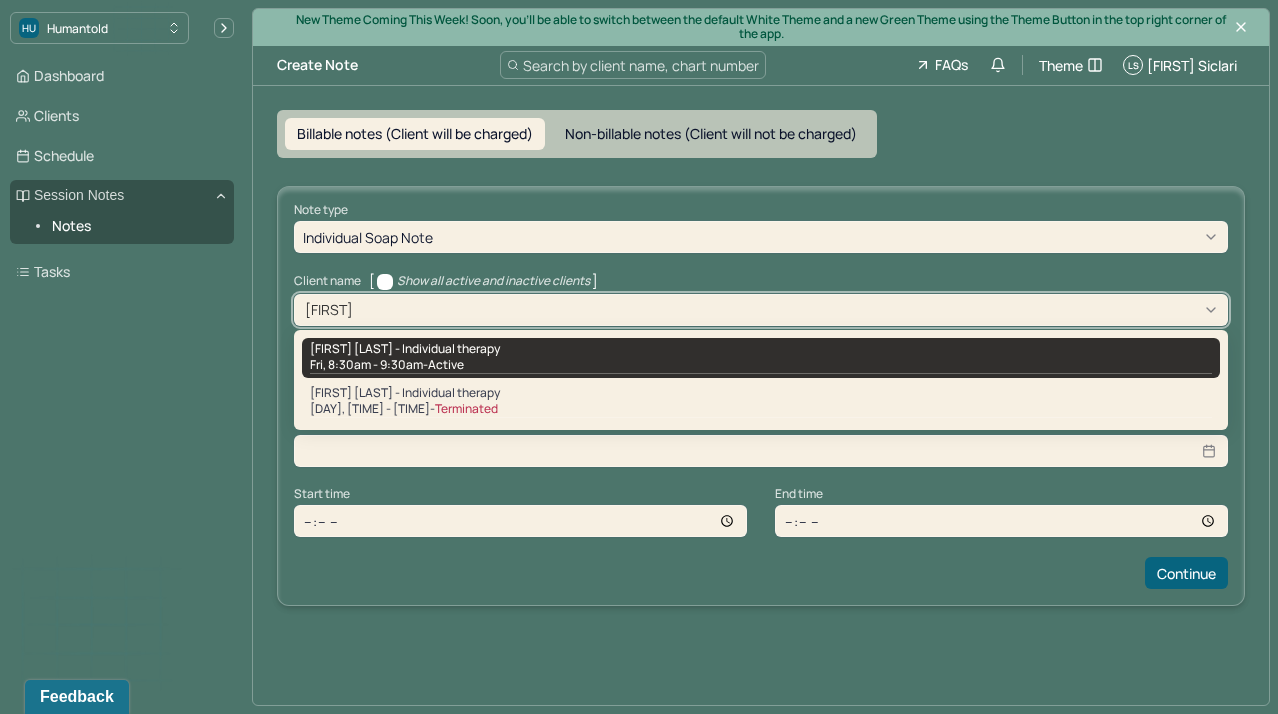 click on "[FIRST] [LAST] - Individual therapy" at bounding box center (405, 349) 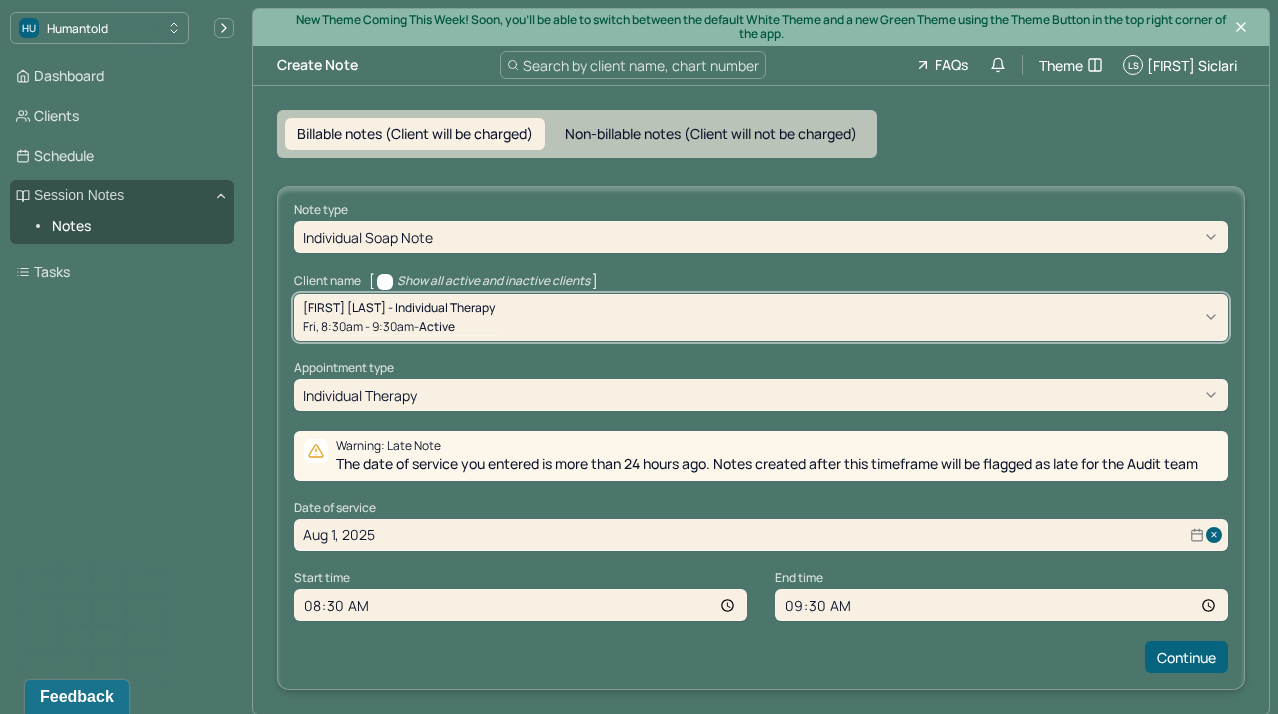 click on "Aug 1, 2025" at bounding box center (761, 535) 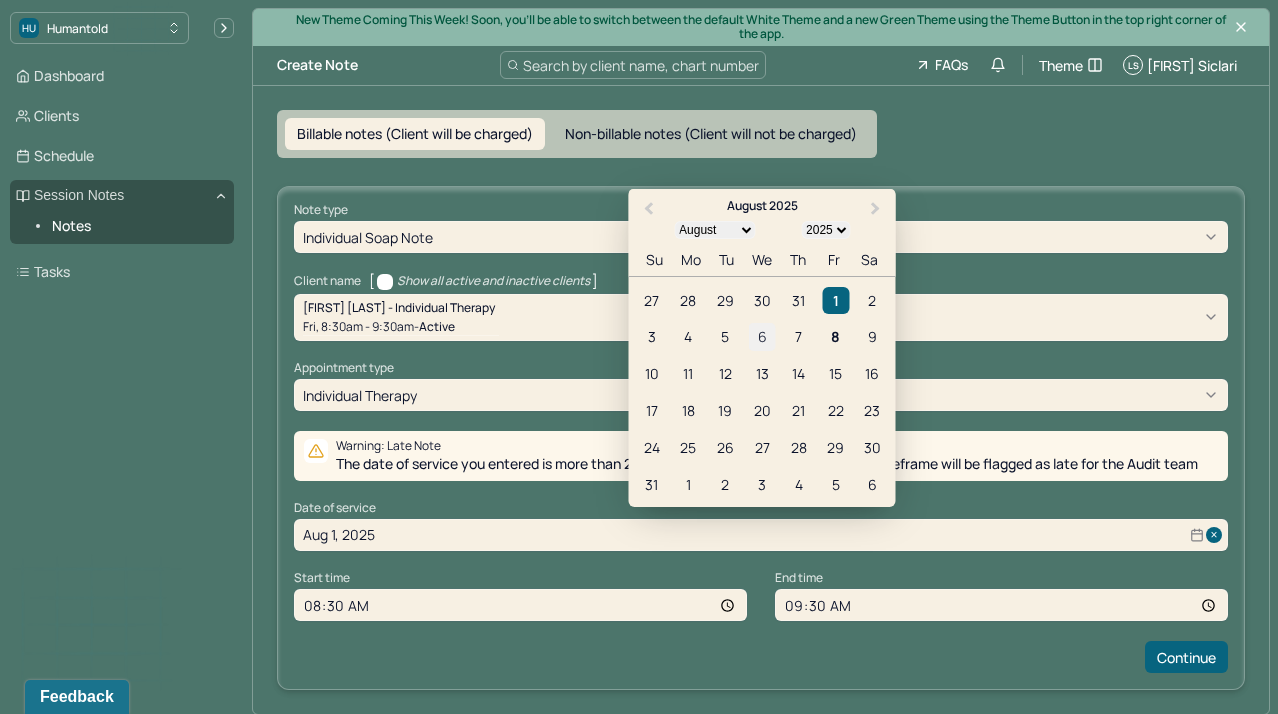 click on "6" at bounding box center (761, 336) 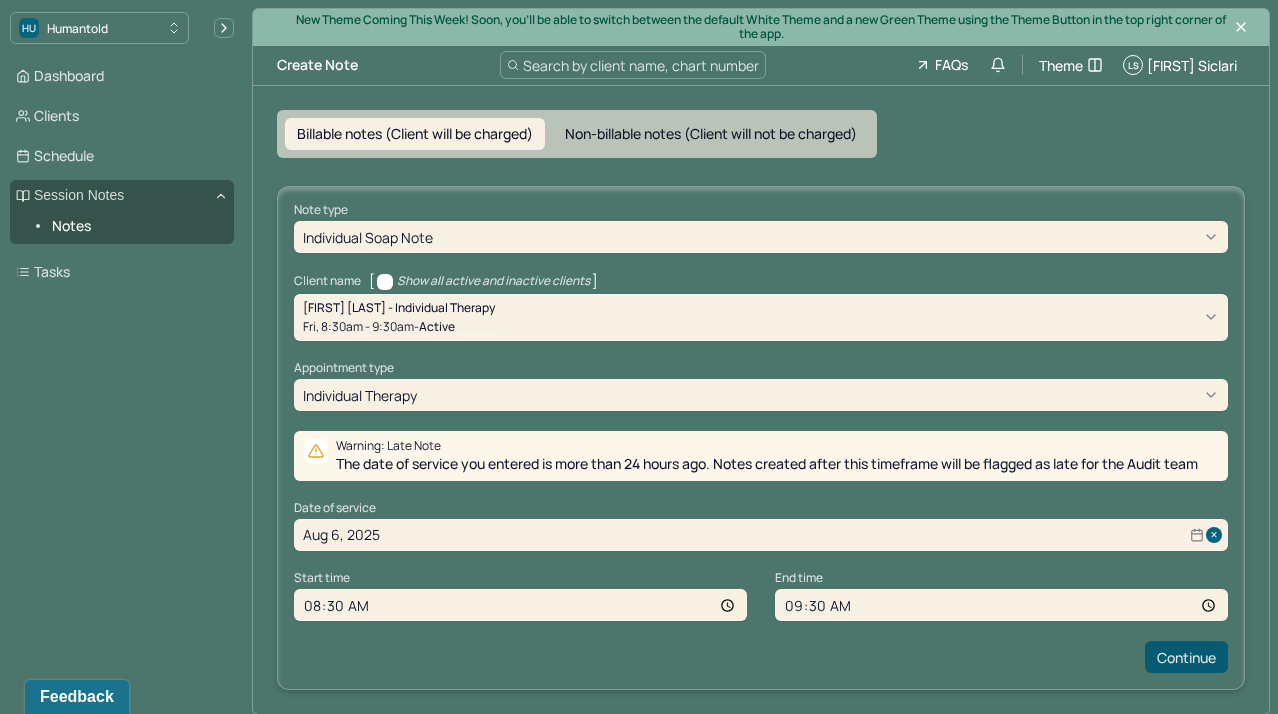 click on "Continue" at bounding box center (1186, 657) 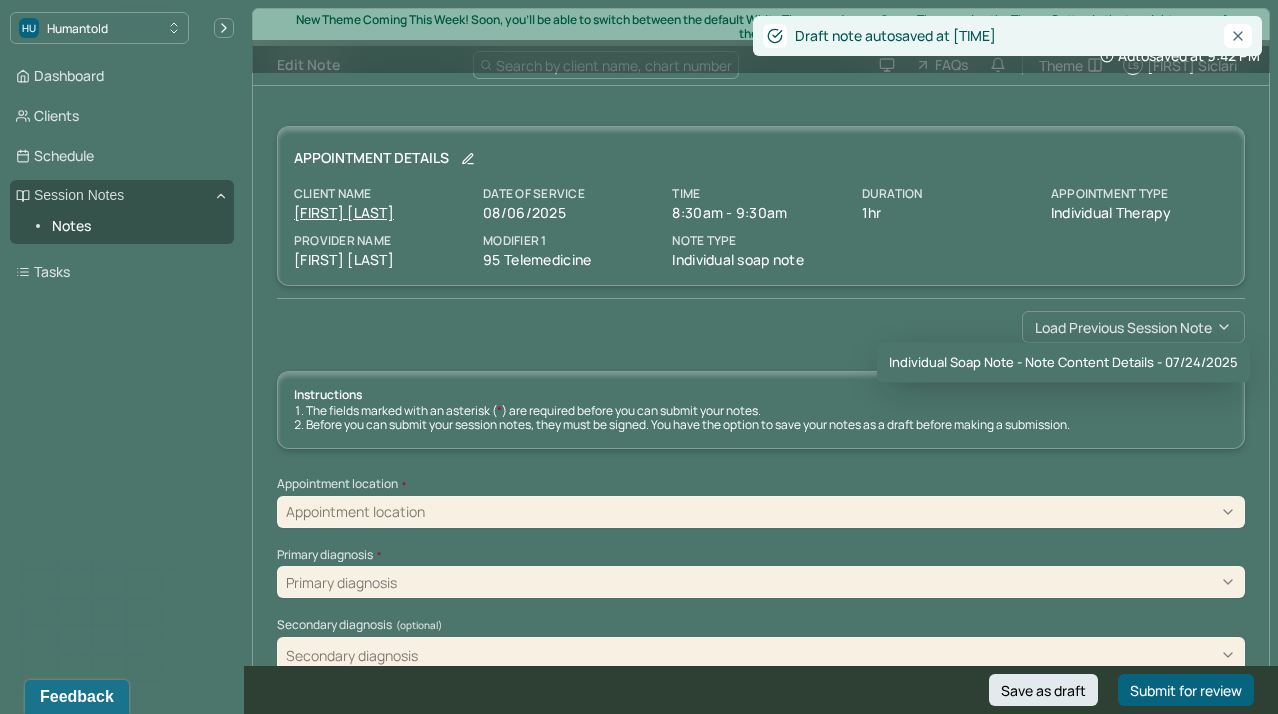 click on "Load previous session note" at bounding box center [1133, 327] 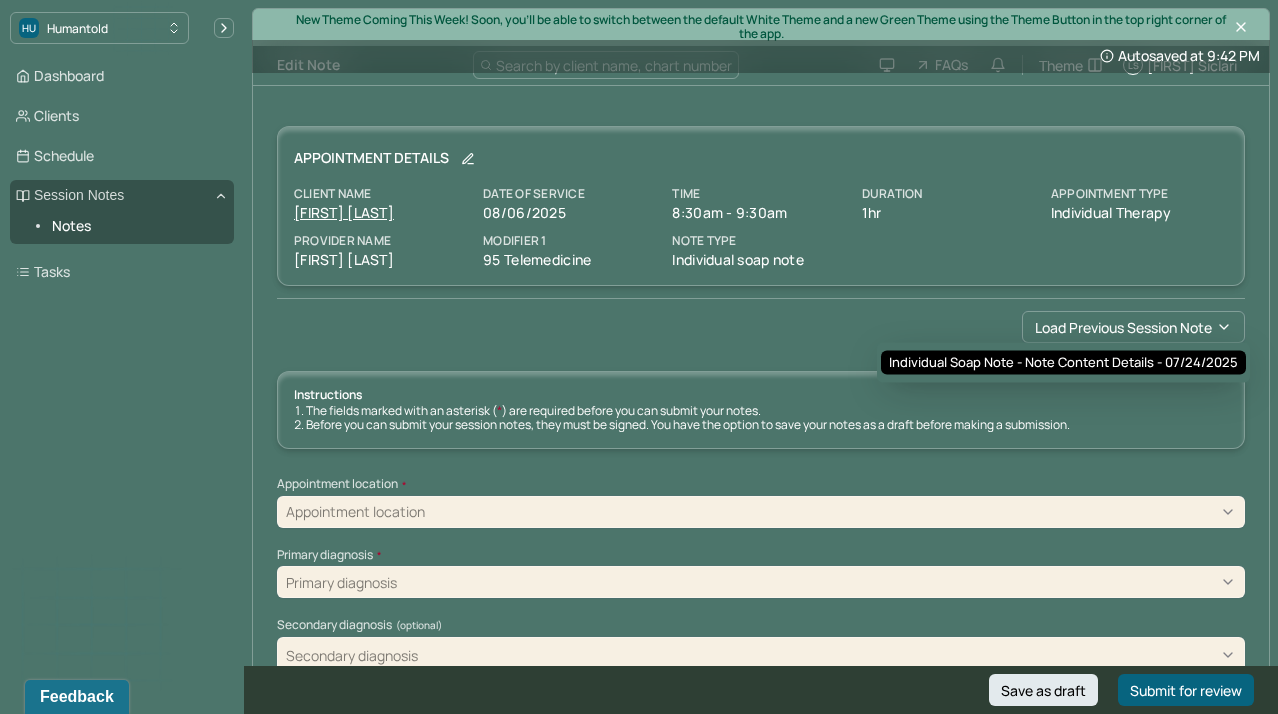 click on "Individual soap note   - Note content Details -   07/24/2025" at bounding box center (1063, 363) 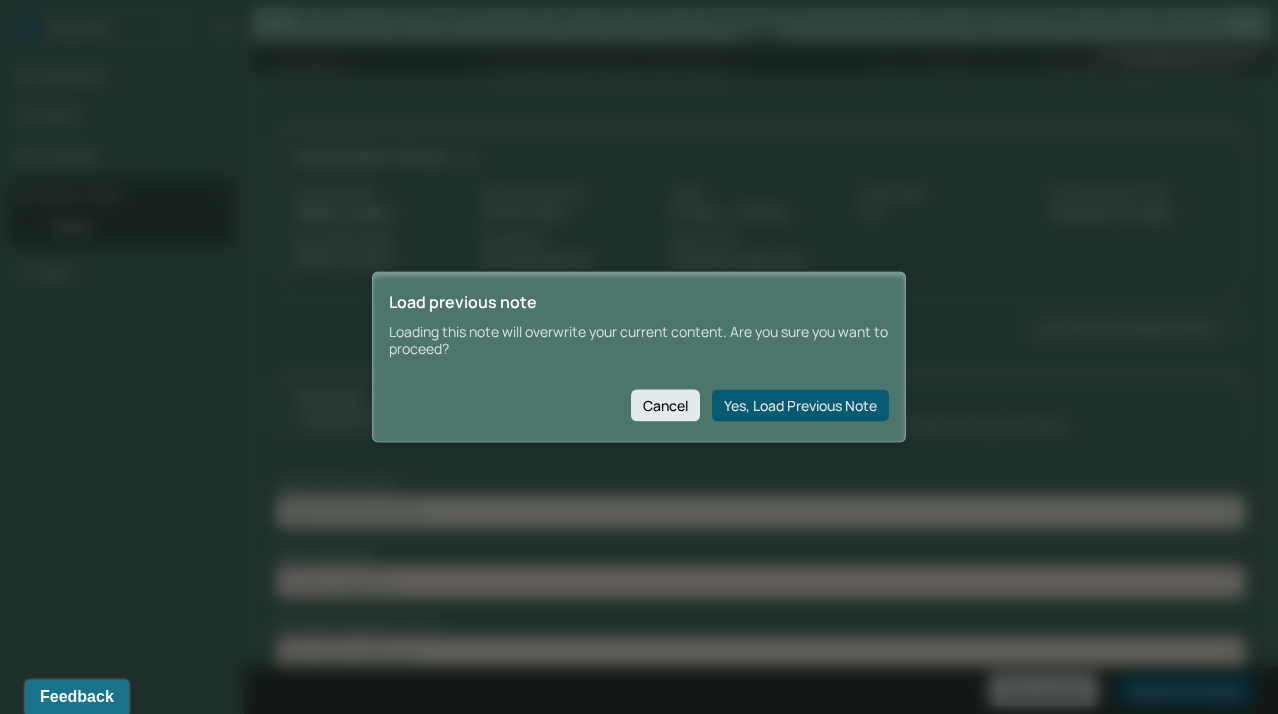 click on "Yes, Load Previous Note" at bounding box center (800, 405) 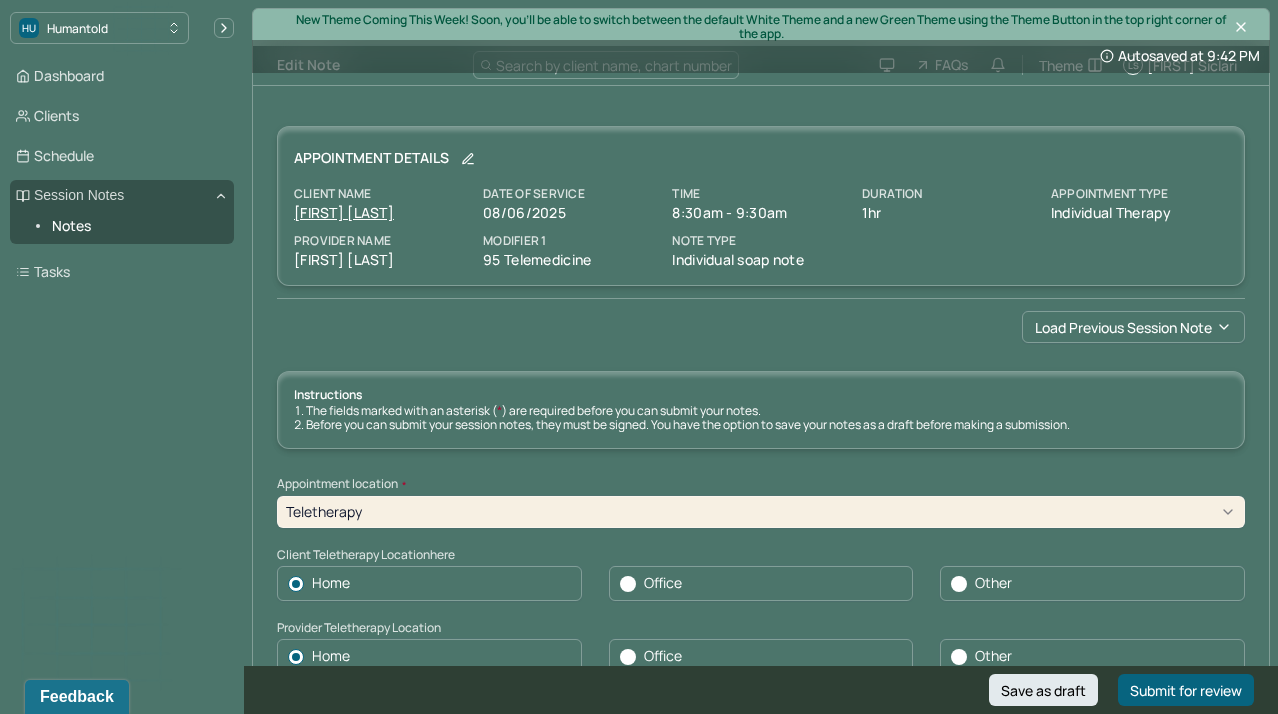 click on "Load previous session note" at bounding box center (761, 327) 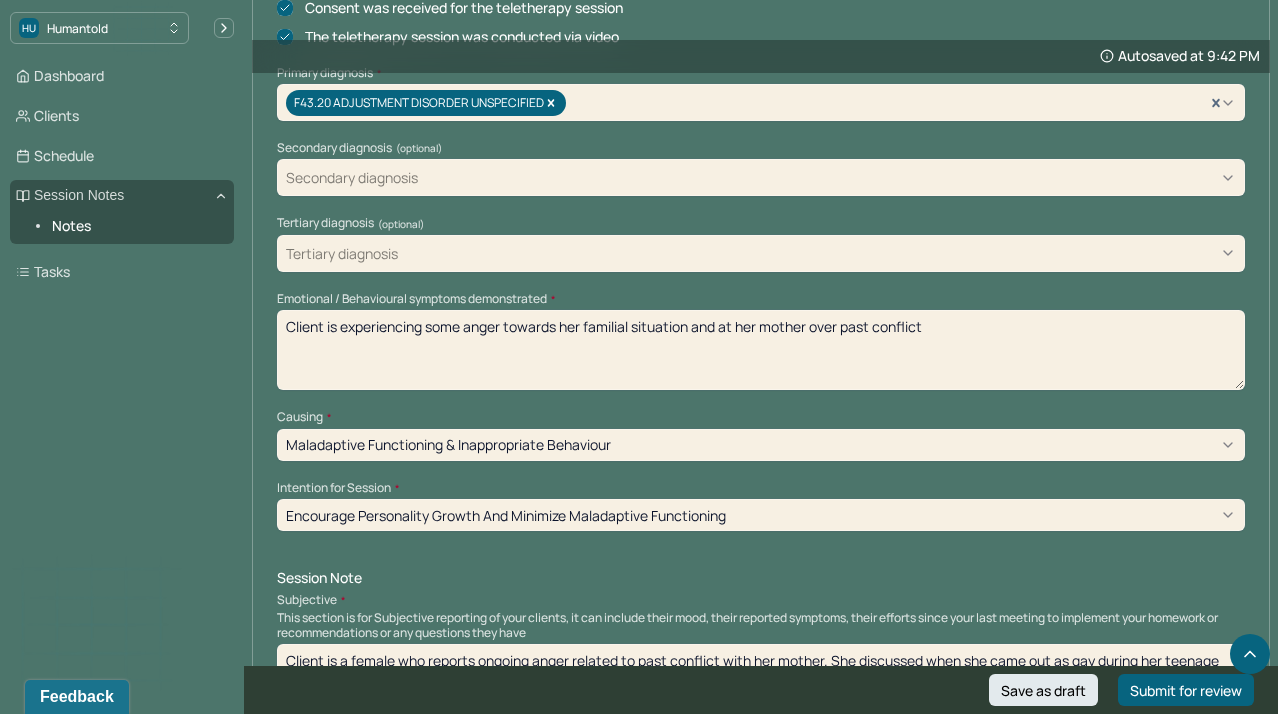 scroll, scrollTop: 705, scrollLeft: 0, axis: vertical 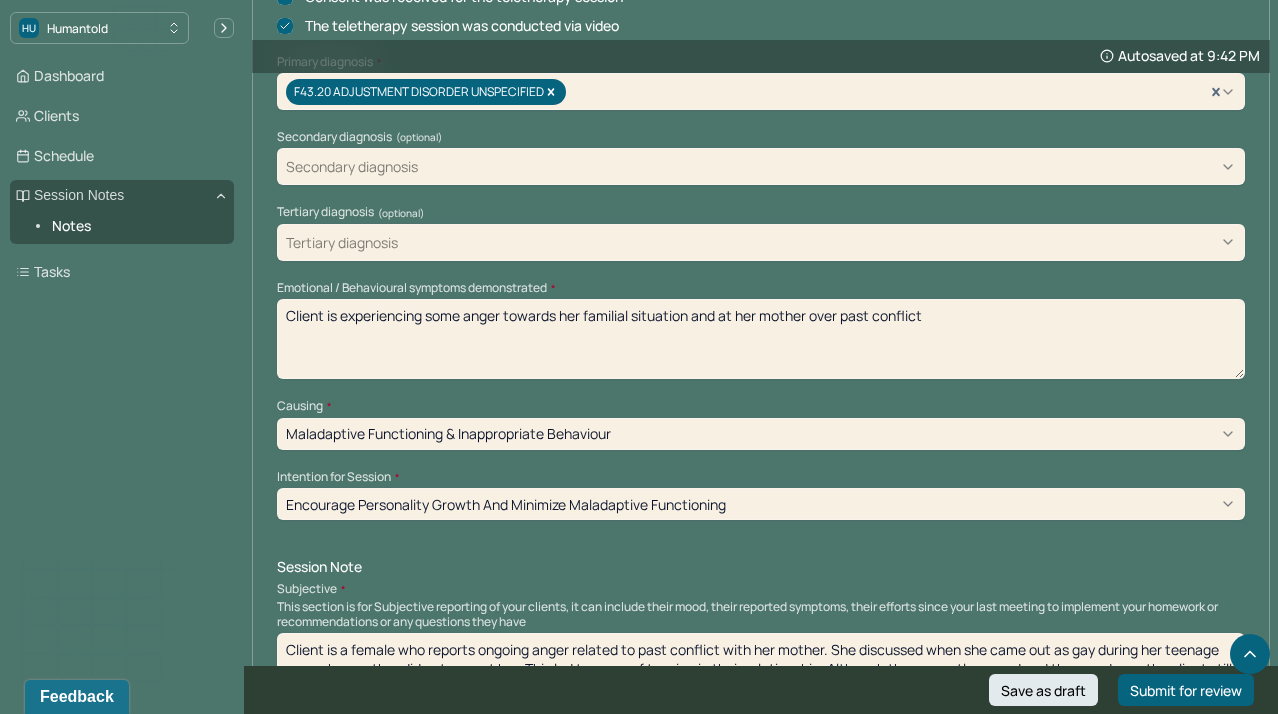 click on "Instructions The fields marked with an asterisk ( * ) are required before you can submit your notes. Before you can submit your session notes, they must be signed. You have the option to save your notes as a draft before making a submission. Appointment location * Teletherapy Client Teletherapy Location here Home Office Other Provider Teletherapy Location Home Office Other Consent was received for the teletherapy session The teletherapy session was conducted via video Primary diagnosis * F43.20 ADJUSTMENT DISORDER UNSPECIFIED Secondary diagnosis (optional) Secondary diagnosis Tertiary diagnosis (optional) Tertiary diagnosis Emotional / Behavioural symptoms demonstrated * Client is experiencing some anger towards her familial situation and at her mother over past conflict  Causing * Maladaptive Functioning & Inappropriate Behaviour Intention for Session * Encourage personality growth and minimize maladaptive functioning Session Note Subjective Objective Assessment Therapy Intervention Techniques EDMR Other * *" at bounding box center [761, 1267] 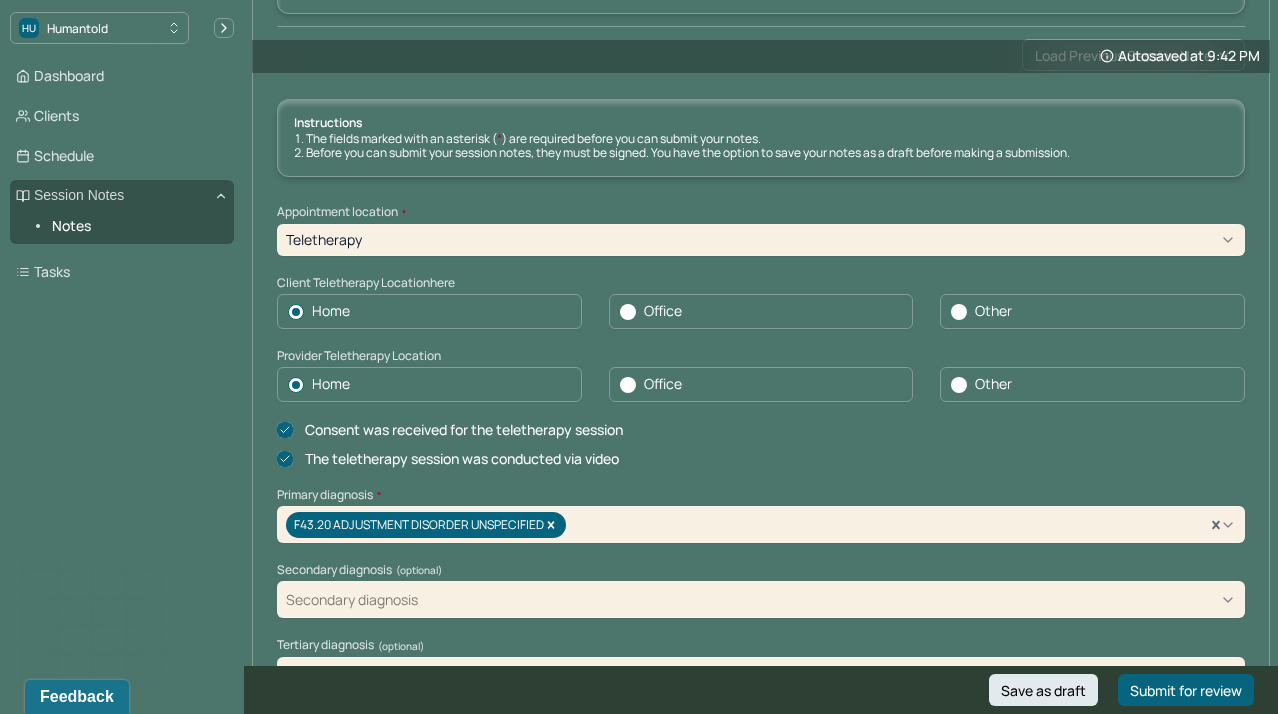 scroll, scrollTop: 264, scrollLeft: 0, axis: vertical 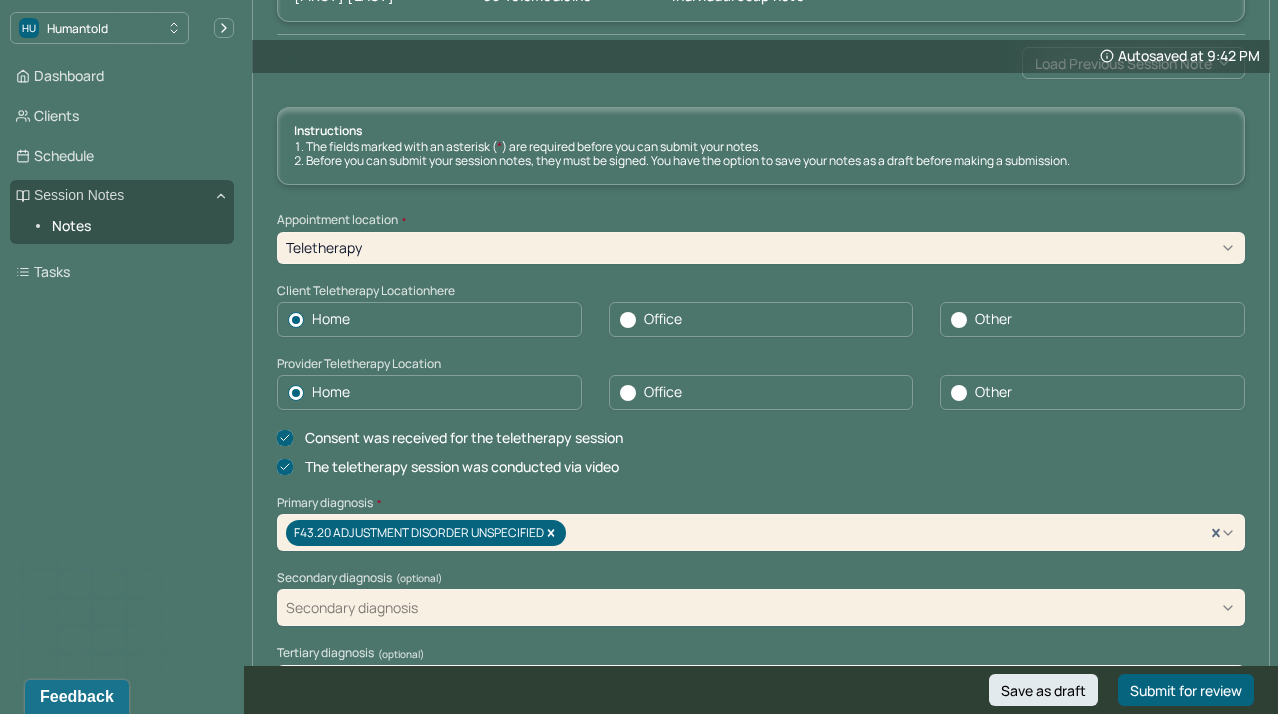 click on "Instructions The fields marked with an asterisk ( * ) are required before you can submit your notes. Before you can submit your session notes, they must be signed. You have the option to save your notes as a draft before making a submission. Appointment location * Teletherapy Client Teletherapy Location here Home Office Other Provider Teletherapy Location Home Office Other Consent was received for the teletherapy session The teletherapy session was conducted via video Primary diagnosis * F43.20 ADJUSTMENT DISORDER UNSPECIFIED Secondary diagnosis (optional) Secondary diagnosis Tertiary diagnosis (optional) Tertiary diagnosis Emotional / Behavioural symptoms demonstrated * Client is experiencing some anger towards her familial situation and at her mother over past conflict  Causing * Maladaptive Functioning & Inappropriate Behaviour Intention for Session * Encourage personality growth and minimize maladaptive functioning Session Note Subjective Objective Assessment Therapy Intervention Techniques EDMR Other * *" at bounding box center [761, 1708] 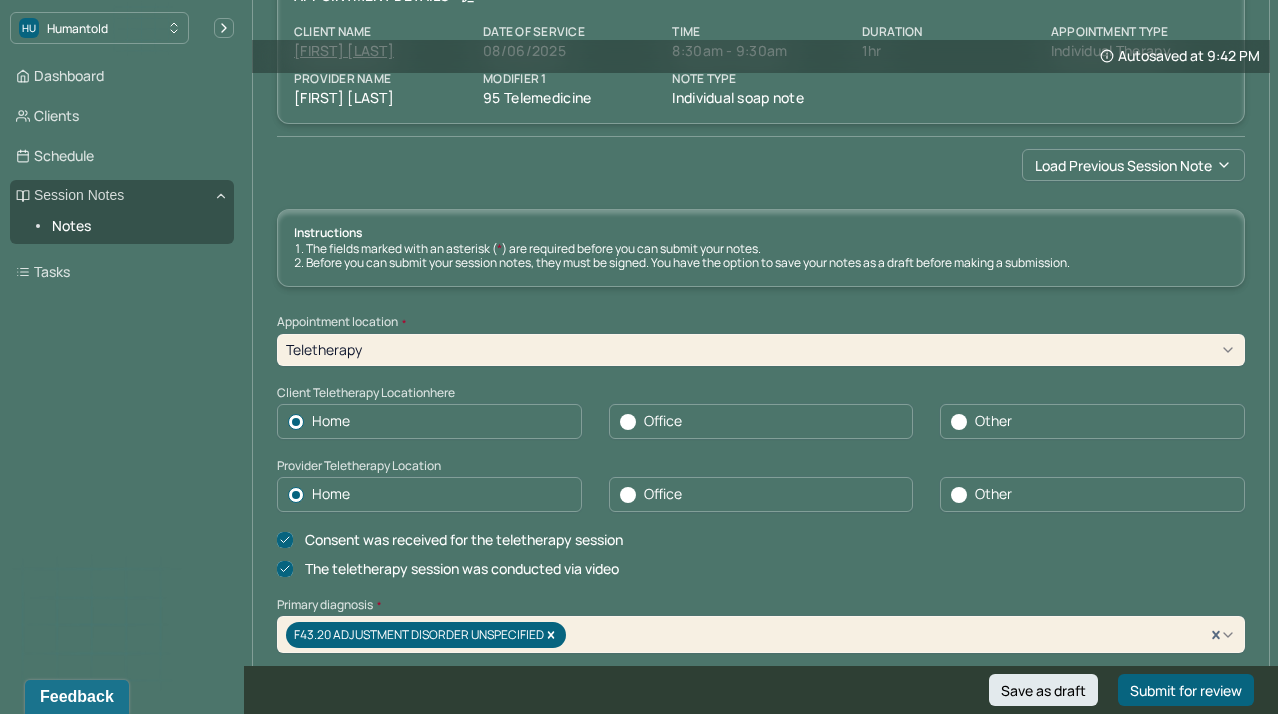 scroll, scrollTop: 143, scrollLeft: 0, axis: vertical 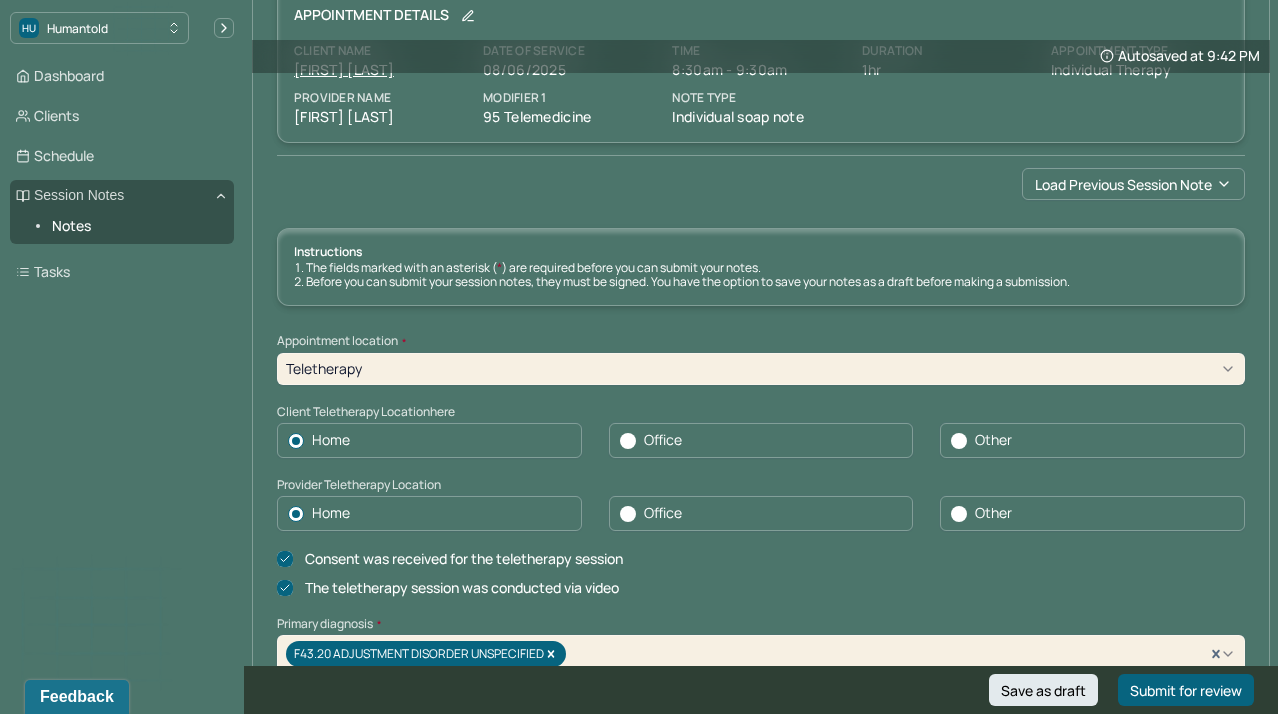 click on "Instructions The fields marked with an asterisk ( * ) are required before you can submit your notes. Before you can submit your session notes, they must be signed. You have the option to save your notes as a draft before making a submission. Appointment location * Teletherapy Client Teletherapy Location here Home Office Other Provider Teletherapy Location Home Office Other Consent was received for the teletherapy session The teletherapy session was conducted via video Primary diagnosis * F43.20 ADJUSTMENT DISORDER UNSPECIFIED Secondary diagnosis (optional) Secondary diagnosis Tertiary diagnosis (optional) Tertiary diagnosis Emotional / Behavioural symptoms demonstrated * Client is experiencing some anger towards her familial situation and at her mother over past conflict  Causing * Maladaptive Functioning & Inappropriate Behaviour Intention for Session * Encourage personality growth and minimize maladaptive functioning Session Note Subjective Objective Assessment Therapy Intervention Techniques EDMR Other * *" at bounding box center [761, 1829] 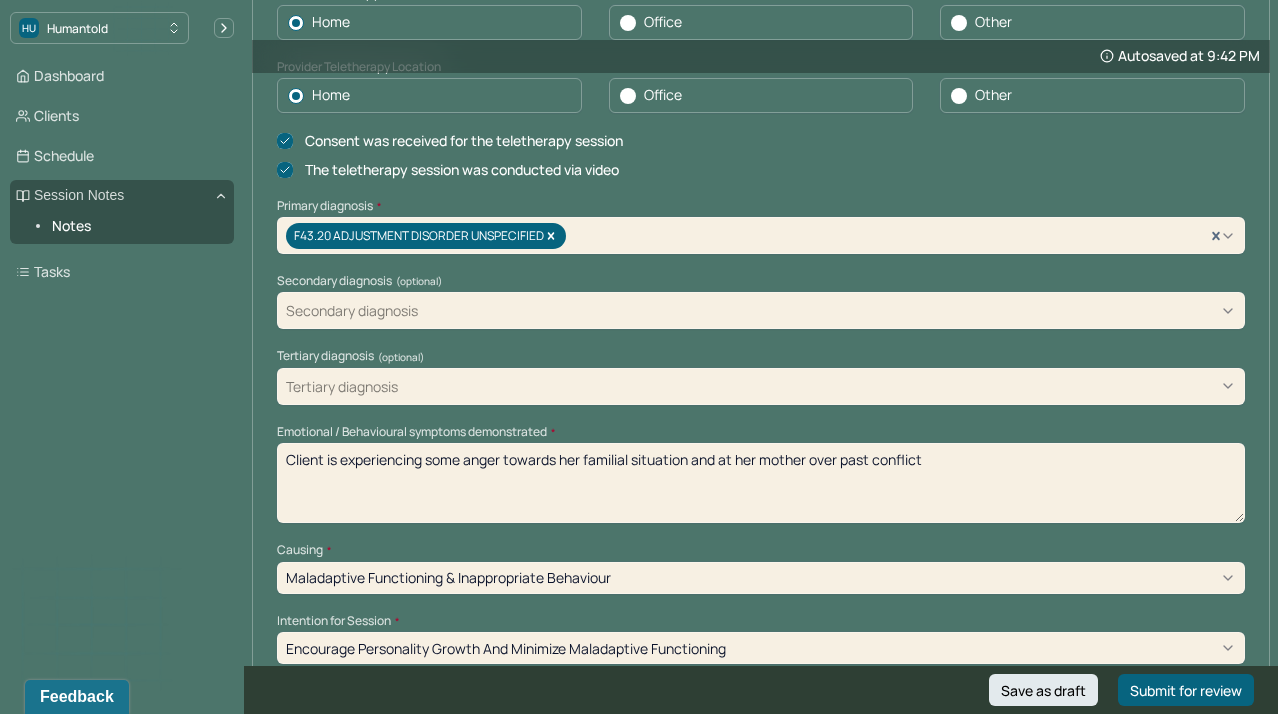 scroll, scrollTop: 573, scrollLeft: 0, axis: vertical 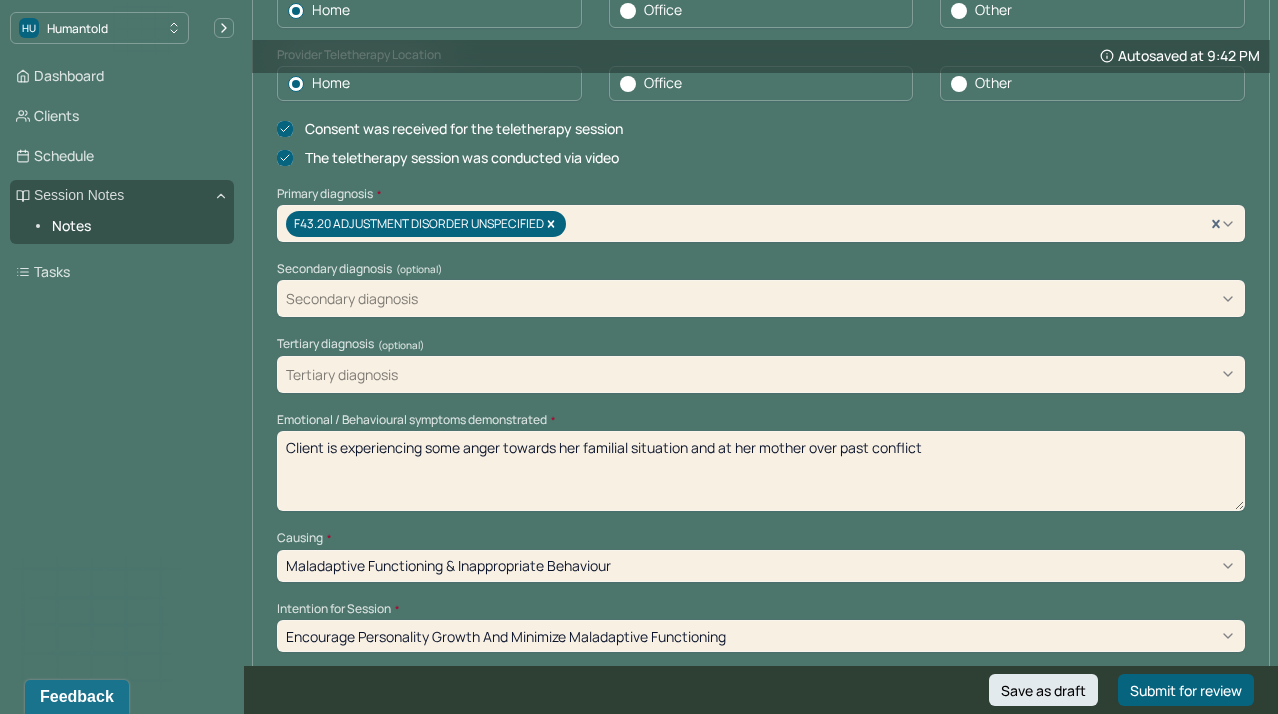 drag, startPoint x: 972, startPoint y: 420, endPoint x: 468, endPoint y: 432, distance: 504.14282 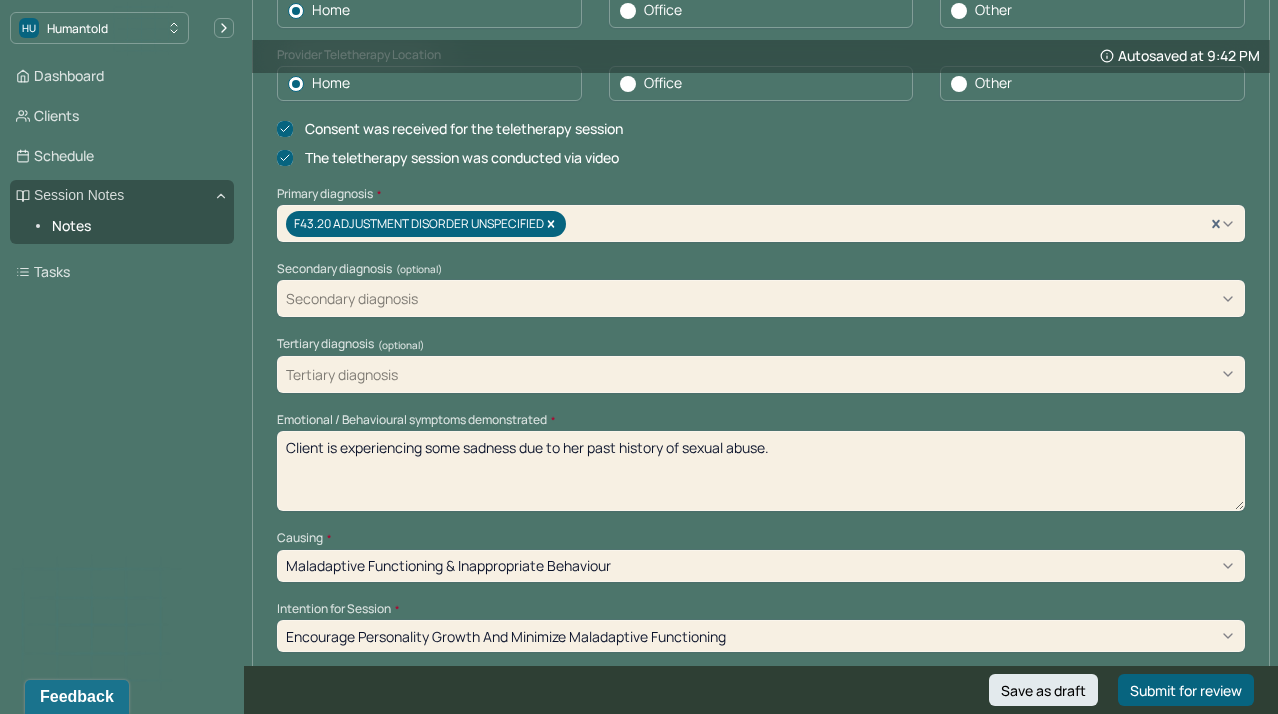 type on "Client is experiencing some sadness due to her past history of sexual abuse." 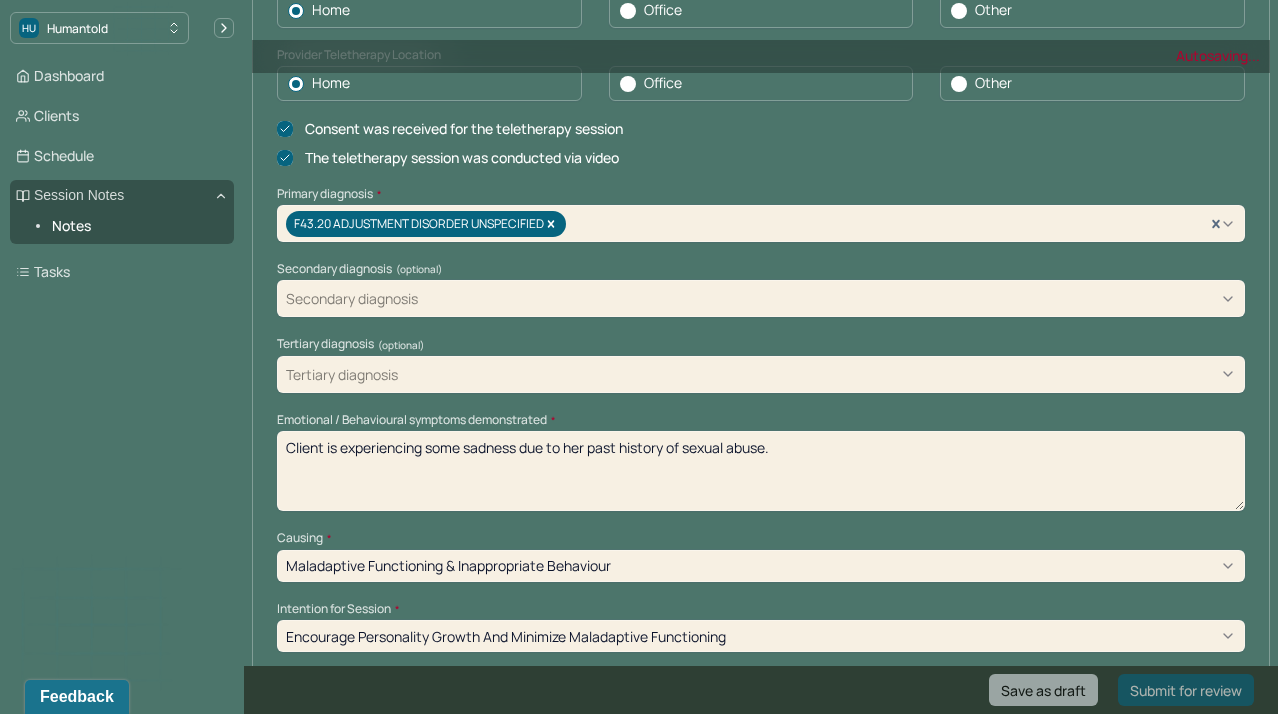 click on "Consent was received for the teletherapy session The teletherapy session was conducted via video" at bounding box center (761, 144) 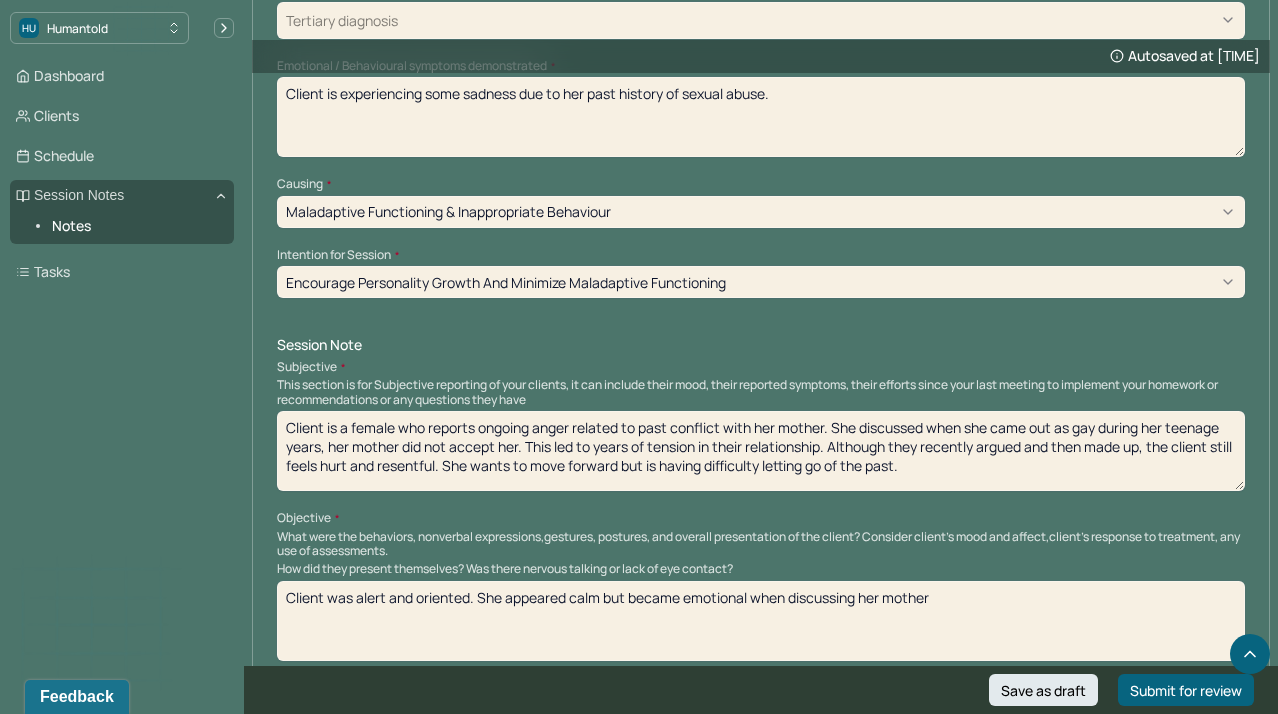 scroll, scrollTop: 958, scrollLeft: 0, axis: vertical 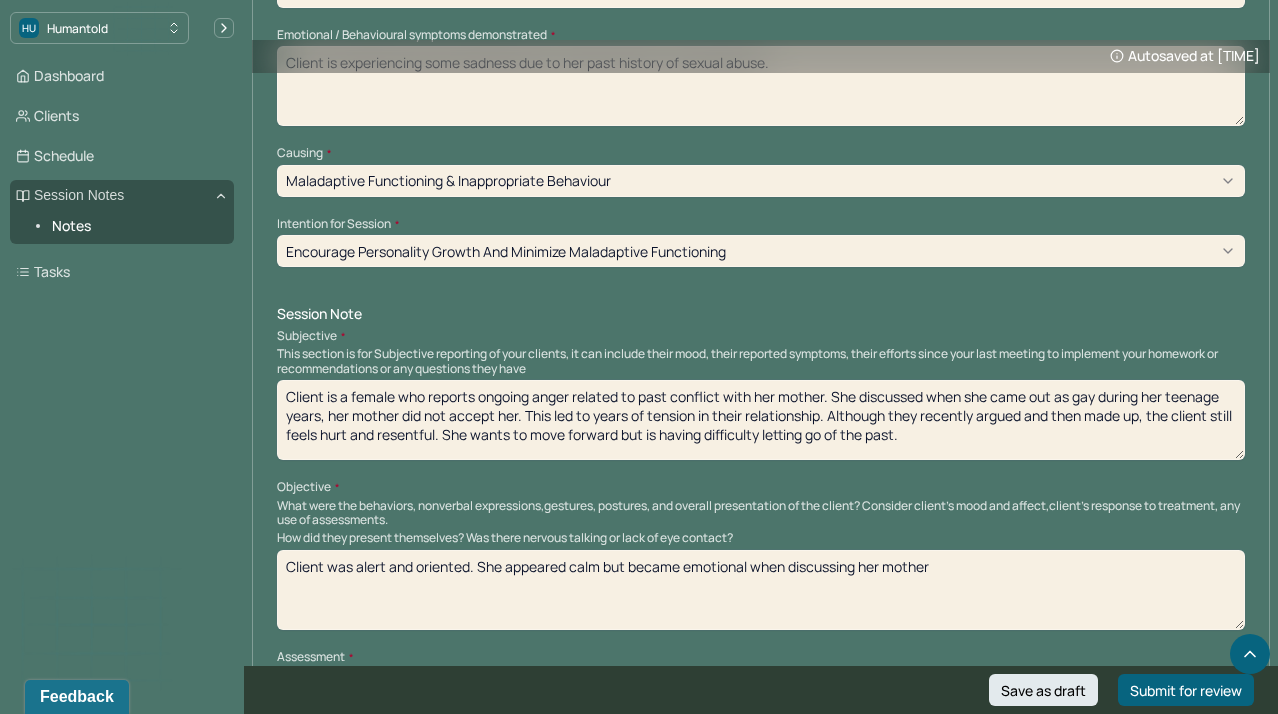 drag, startPoint x: 954, startPoint y: 419, endPoint x: 217, endPoint y: 348, distance: 740.41205 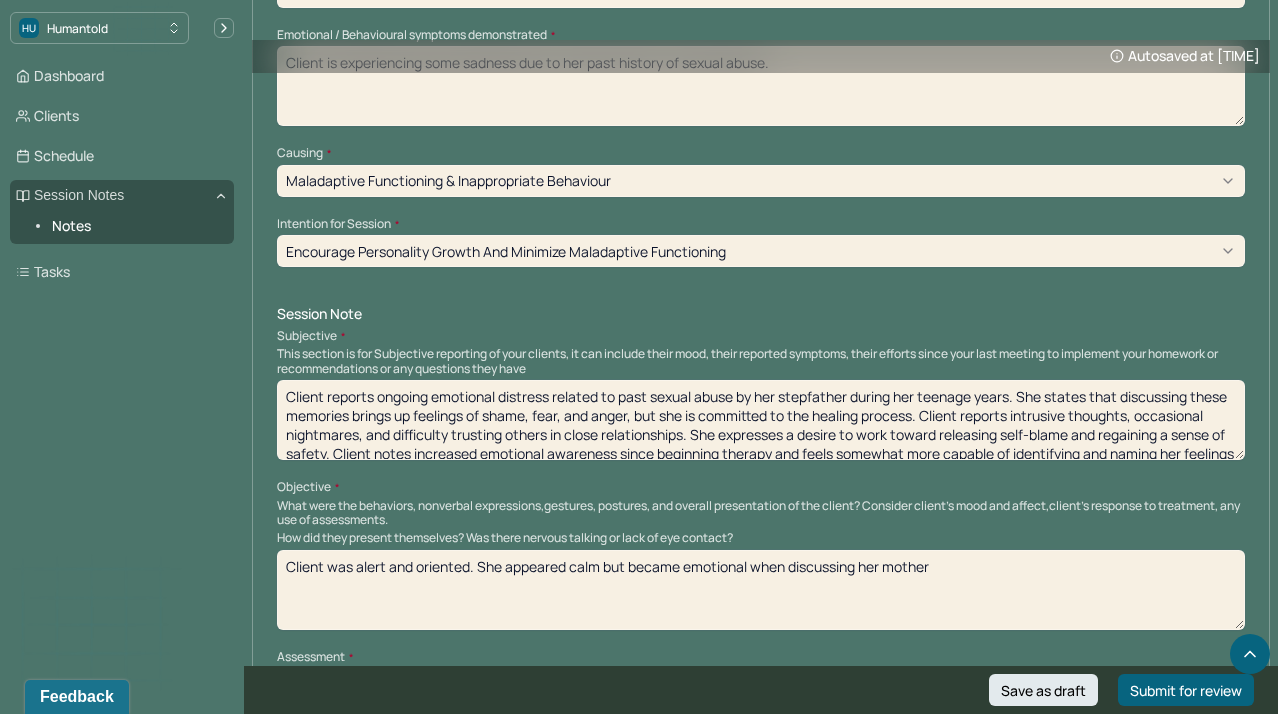scroll, scrollTop: 28, scrollLeft: 0, axis: vertical 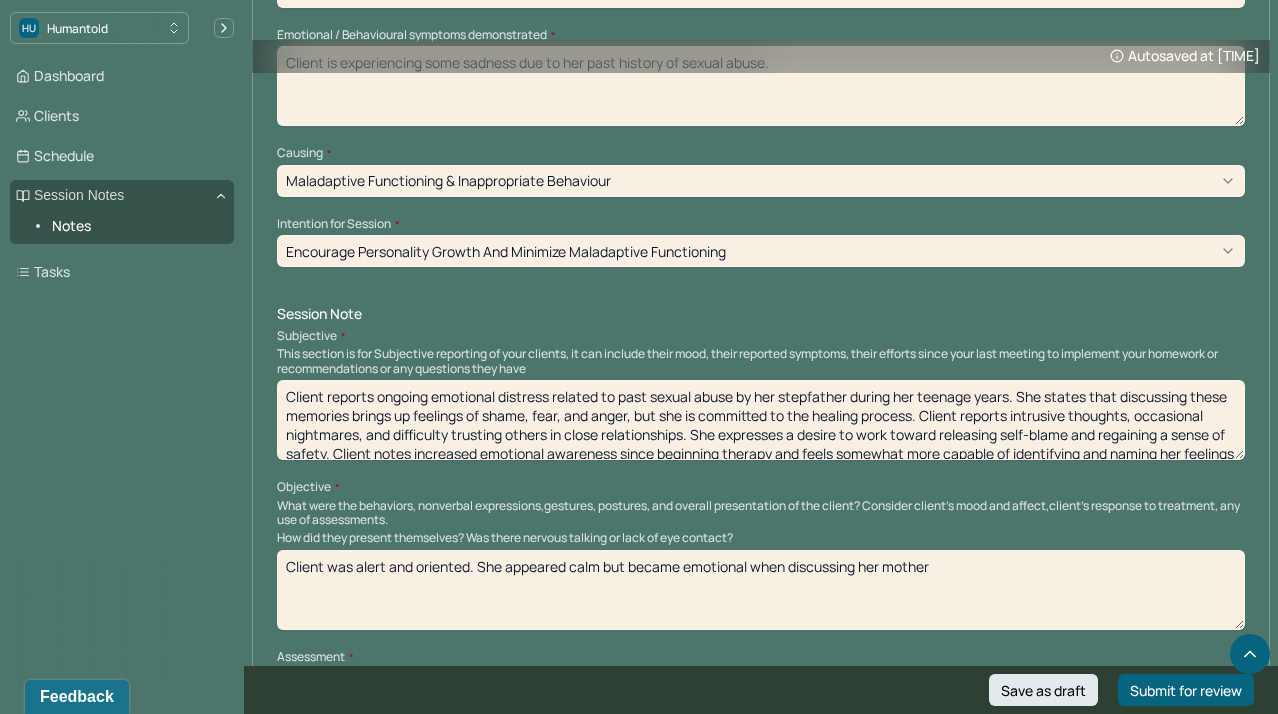 drag, startPoint x: 688, startPoint y: 382, endPoint x: 922, endPoint y: 395, distance: 234.36084 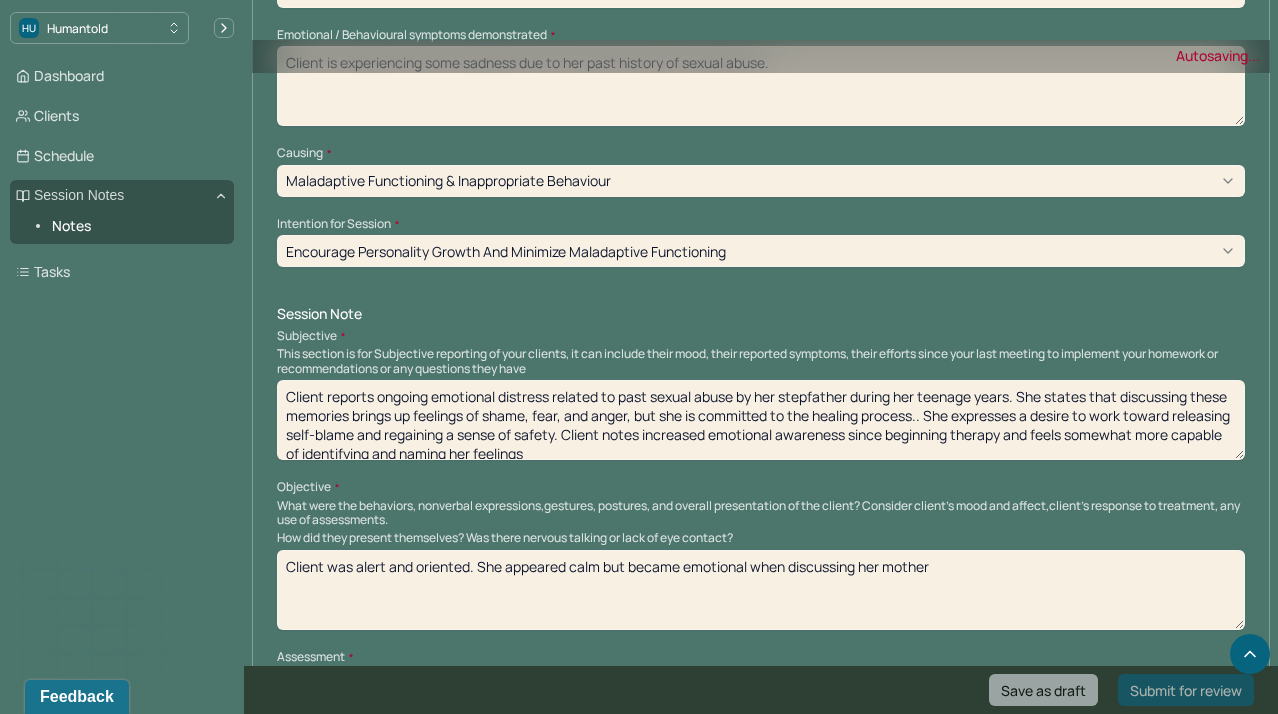 click on "Client reports ongoing emotional distress related to past sexual abuse by her stepfather during her teenage years. She states that discussing these memories brings up feelings of shame, fear, and anger, but she is committed to the healing process. \. She expresses a desire to work toward releasing self-blame and regaining a sense of safety. Client notes increased emotional awareness since beginning therapy and feels somewhat more capable of identifying and naming her feelings" at bounding box center (761, 420) 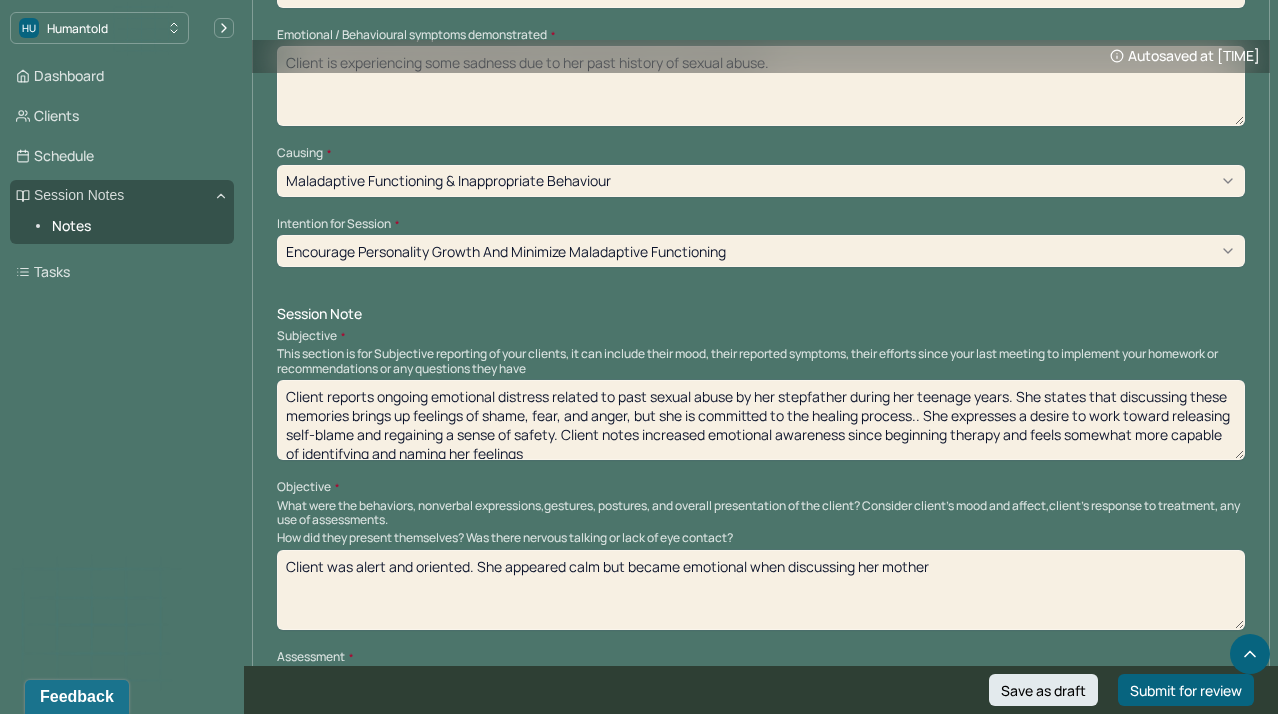 type on "Client reports ongoing emotional distress related to past sexual abuse by her stepfather during her teenage years. She states that discussing these memories brings up feelings of shame, fear, and anger, but she is committed to the healing process.. She expresses a desire to work toward releasing self-blame and regaining a sense of safety. Client notes increased emotional awareness since beginning therapy and feels somewhat more capable of identifying and naming her feelings" 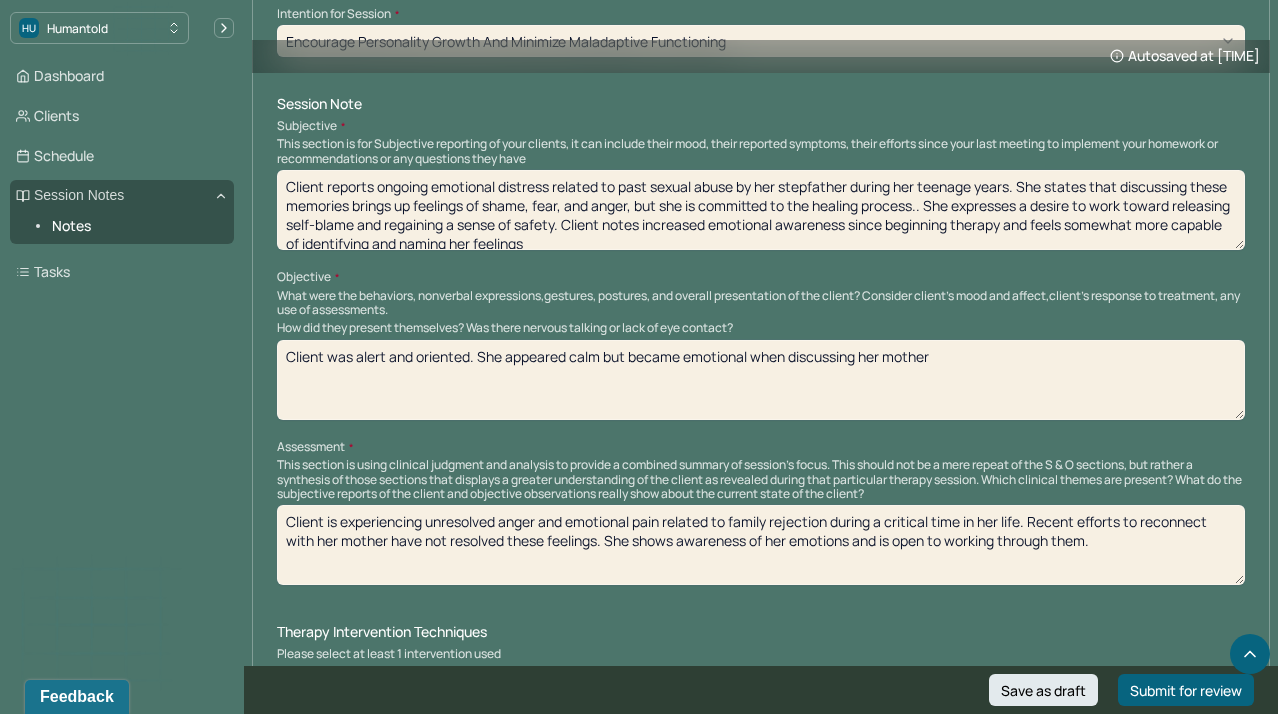 scroll, scrollTop: 1174, scrollLeft: 0, axis: vertical 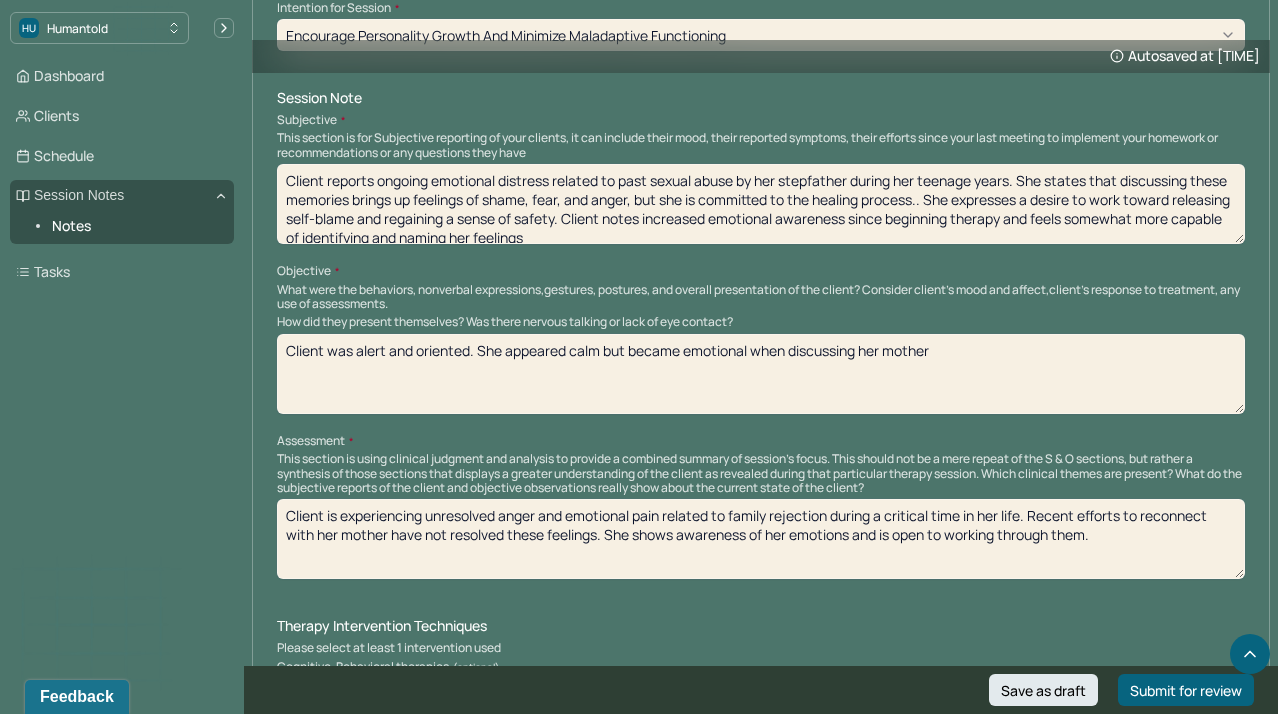 drag, startPoint x: 969, startPoint y: 330, endPoint x: -8, endPoint y: 301, distance: 977.4303 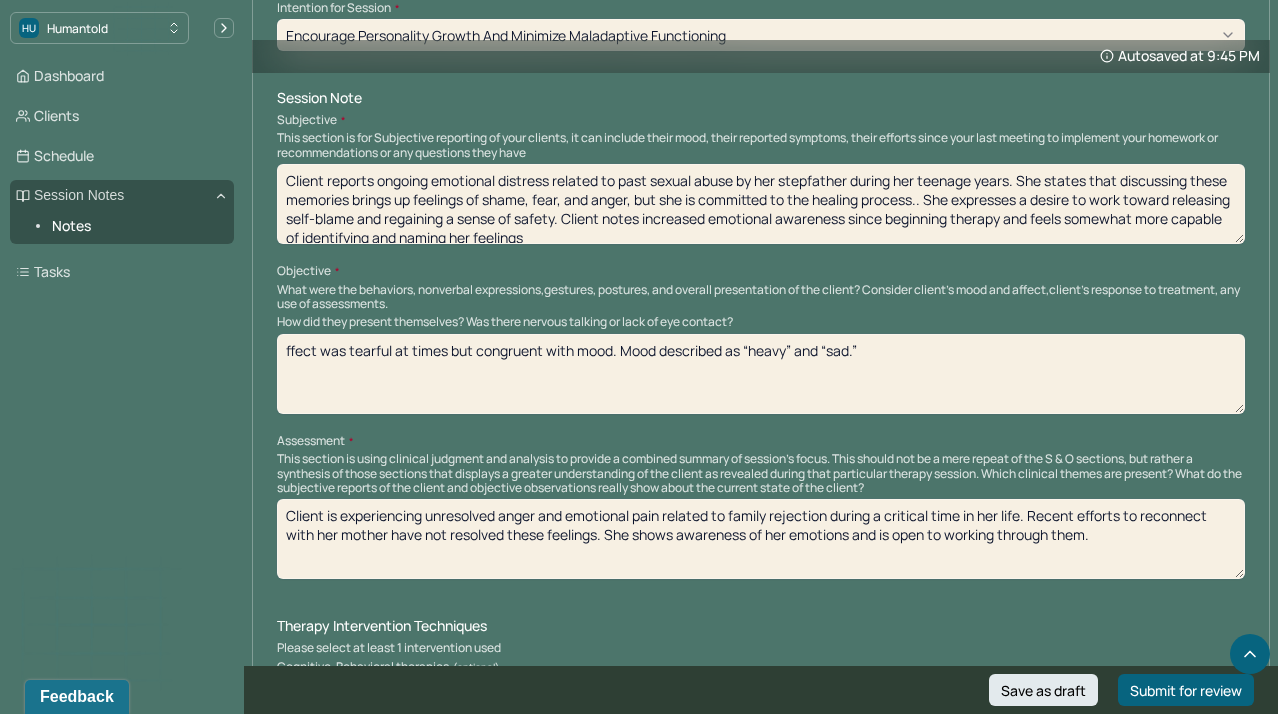 click on "ffect was tearful at times but congruent with mood. Mood described as “heavy” and “sad.”" at bounding box center [761, 374] 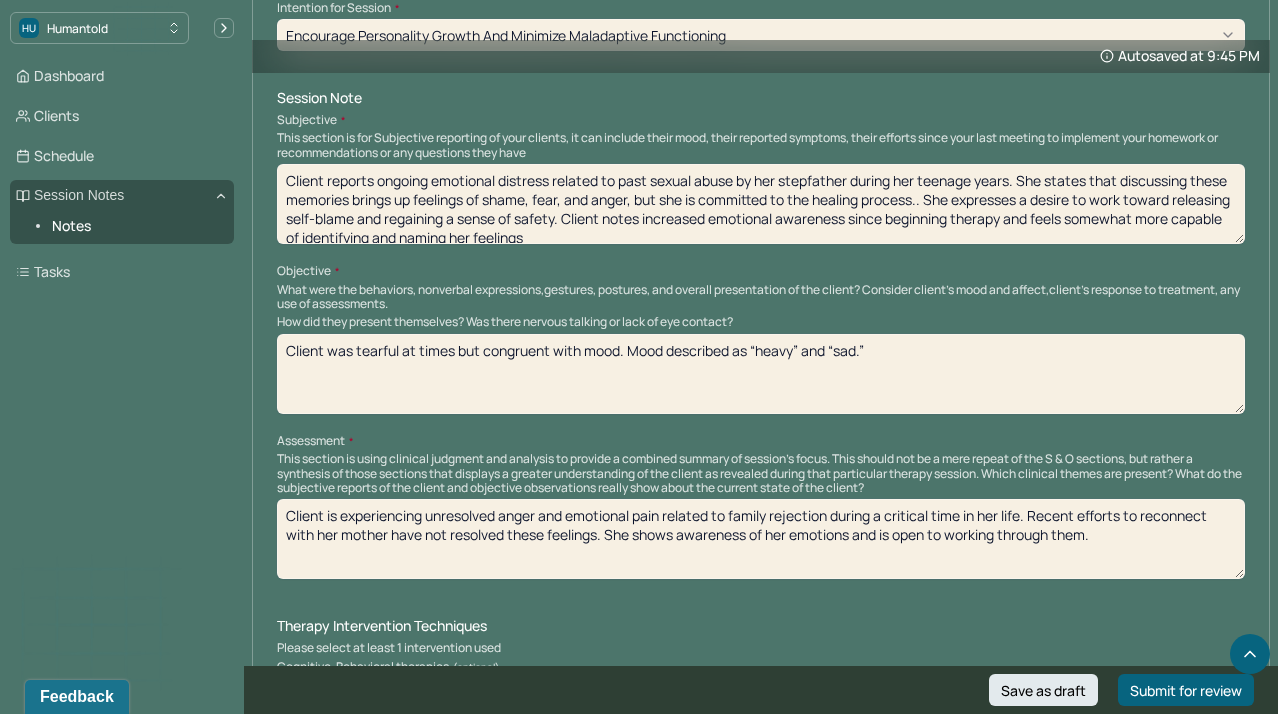 click on "What were the behaviors, nonverbal expressions,gestures, postures, and overall presentation of the client? Consider client's mood and affect,client's response to treatment, any use of assessments." at bounding box center (761, 297) 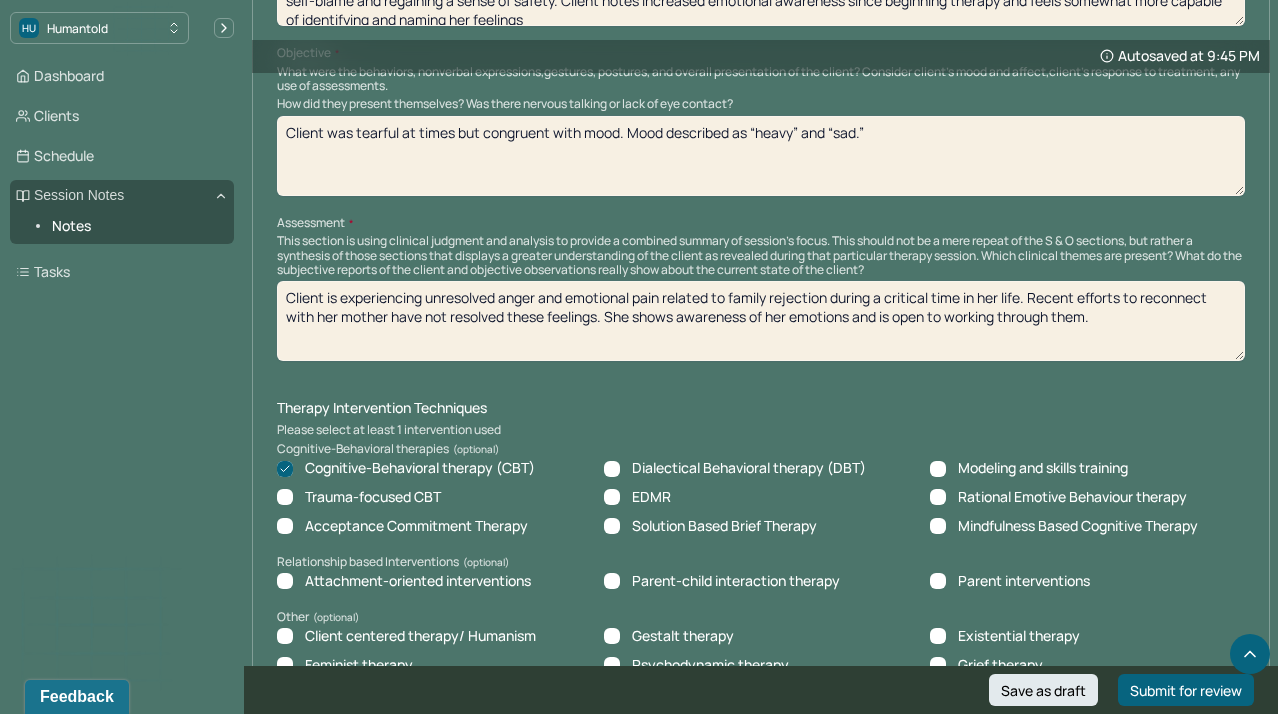 scroll, scrollTop: 1410, scrollLeft: 0, axis: vertical 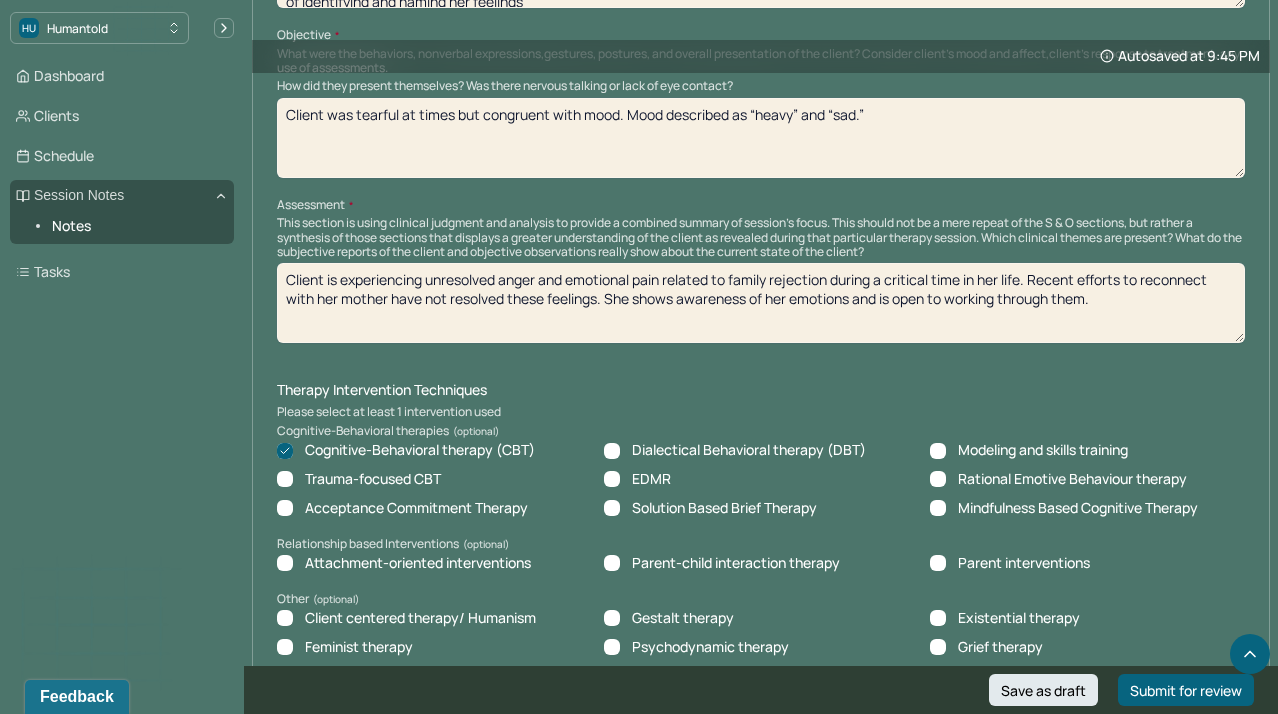 drag, startPoint x: 624, startPoint y: 94, endPoint x: 458, endPoint y: 100, distance: 166.1084 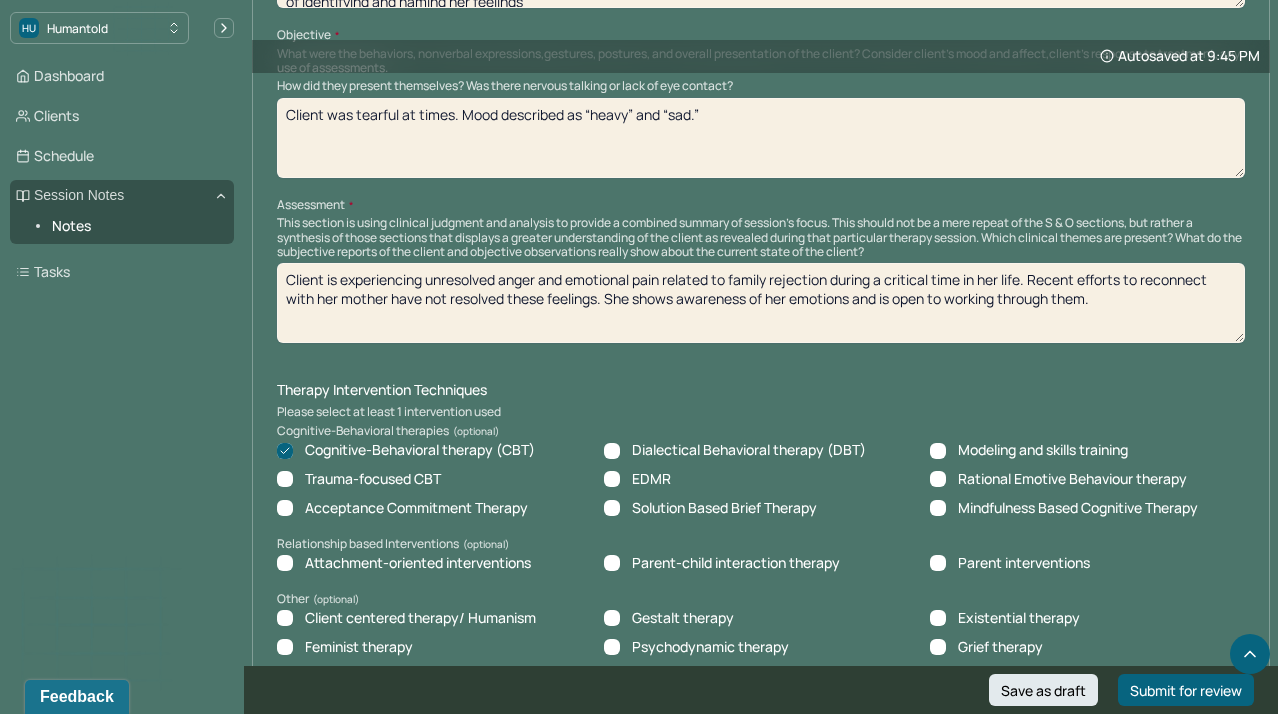 drag, startPoint x: 725, startPoint y: 92, endPoint x: 501, endPoint y: 100, distance: 224.1428 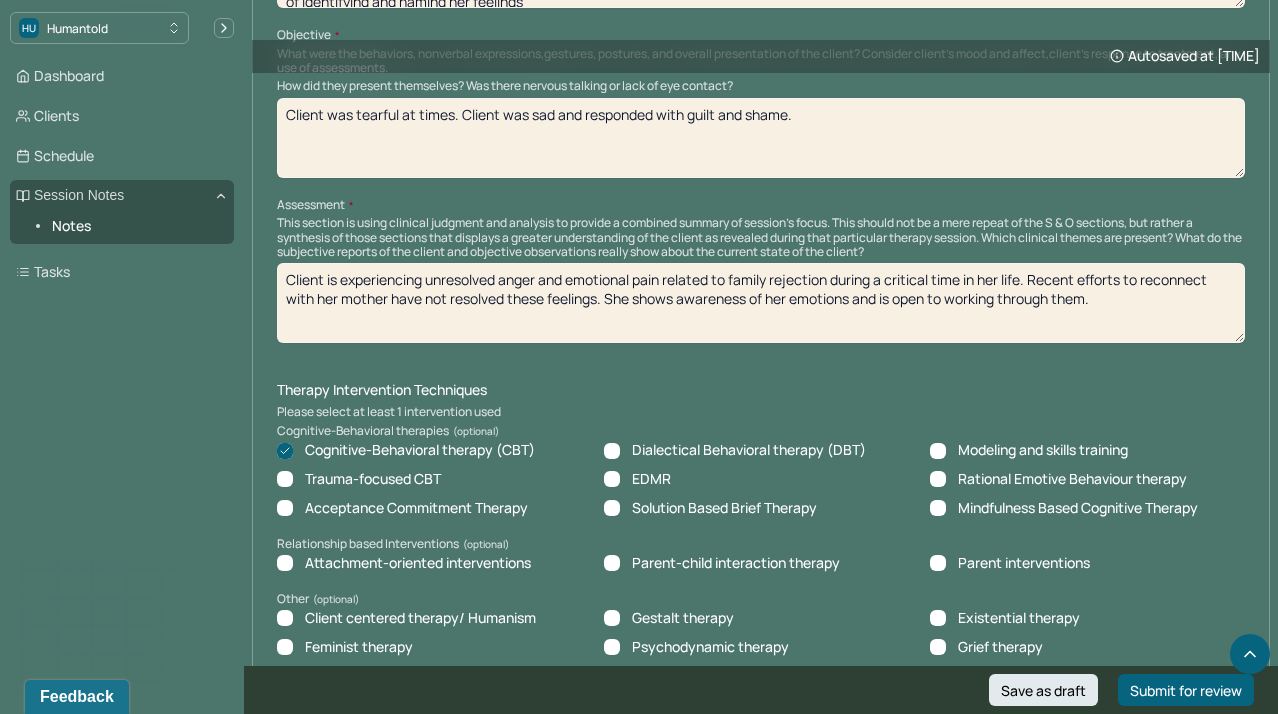 type on "Client was tearful at times. Client was sad and responded with guilt and shame." 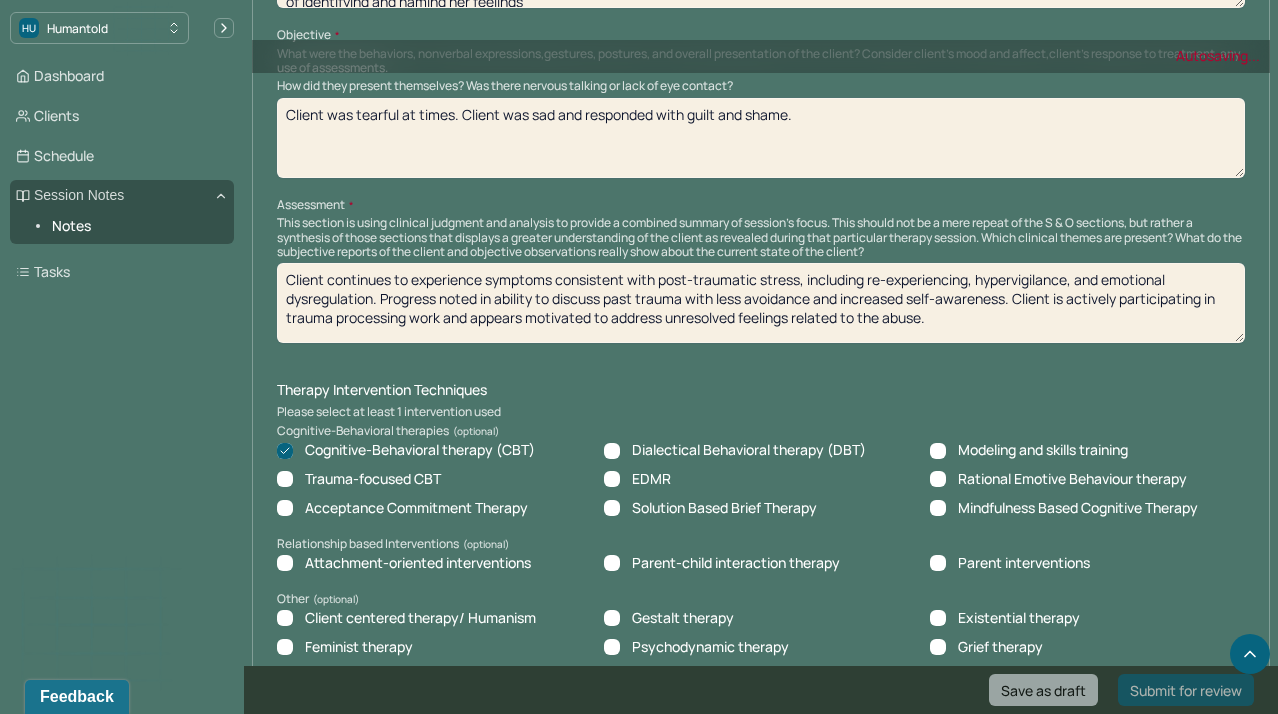 click on "Client is experiencing unresolved anger and emotional pain related to family rejection during a critical time in her life. Recent efforts to reconnect with her mother have not resolved these feelings. She shows awareness of her emotions and is open to working through them." at bounding box center (761, 303) 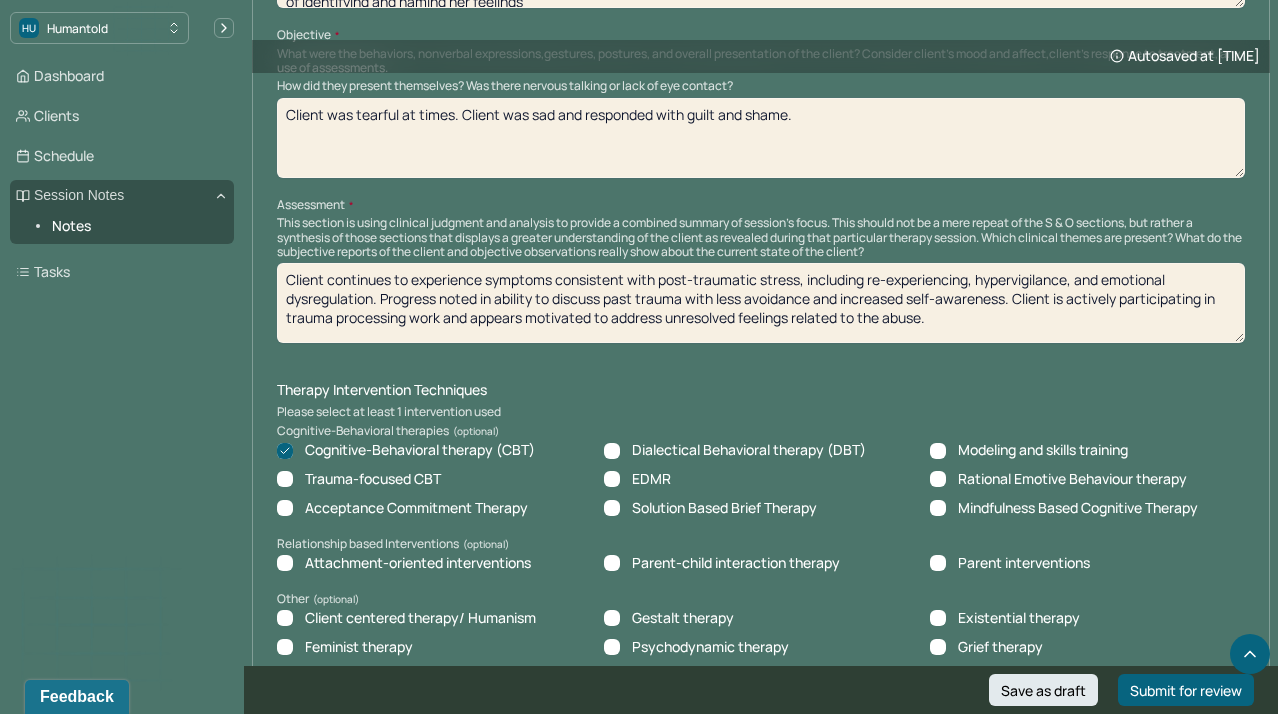 type on "Client continues to experience symptoms consistent with post-traumatic stress, including re-experiencing, hypervigilance, and emotional dysregulation. Progress noted in ability to discuss past trauma with less avoidance and increased self-awareness. Client is actively participating in trauma processing work and appears motivated to address unresolved feelings related to the abuse." 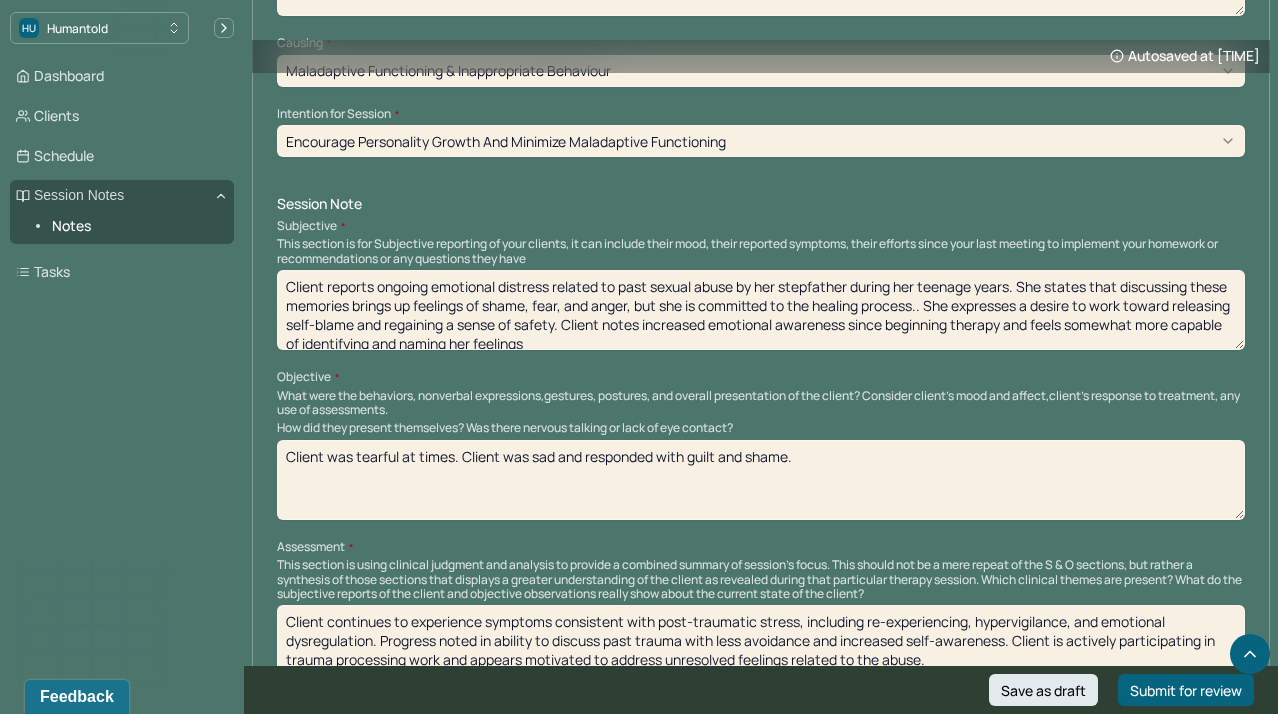 scroll, scrollTop: 1067, scrollLeft: 0, axis: vertical 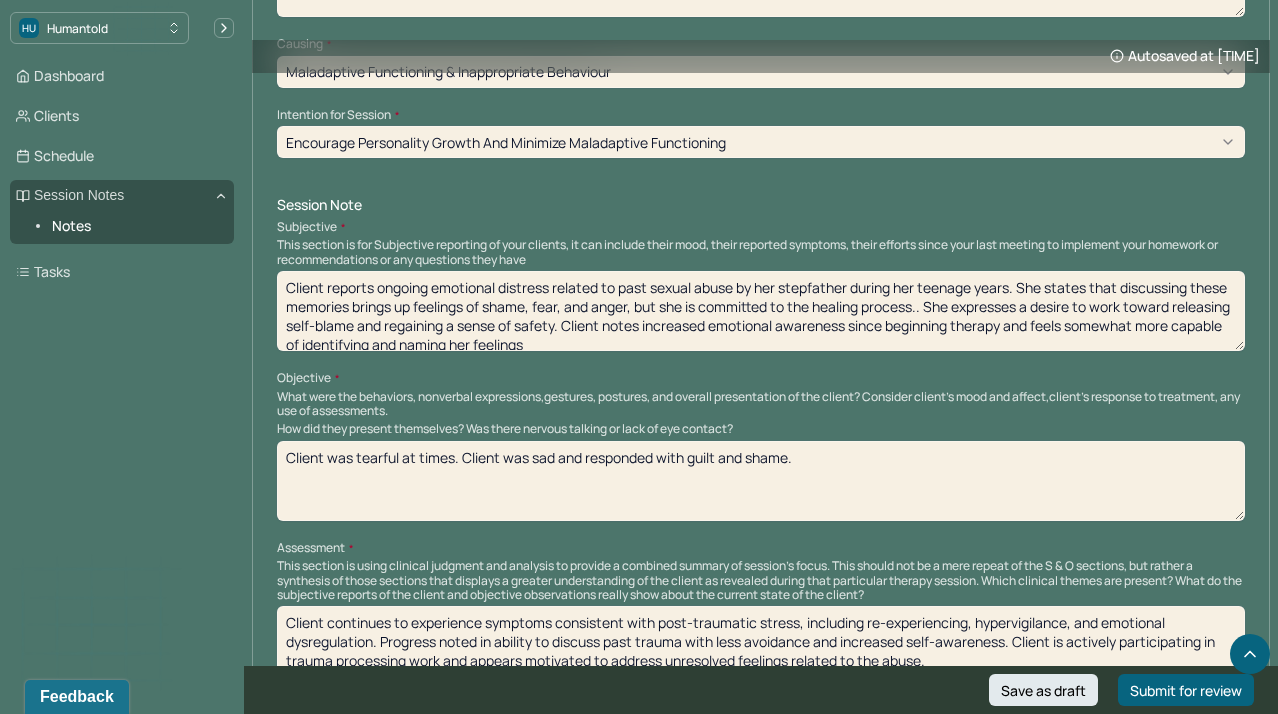 click on "Client reports ongoing emotional distress related to past sexual abuse by her stepfather during her teenage years. She states that discussing these memories brings up feelings of shame, fear, and anger, but she is committed to the healing process.. She expresses a desire to work toward releasing self-blame and regaining a sense of safety. Client notes increased emotional awareness since beginning therapy and feels somewhat more capable of identifying and naming her feelings" at bounding box center [761, 311] 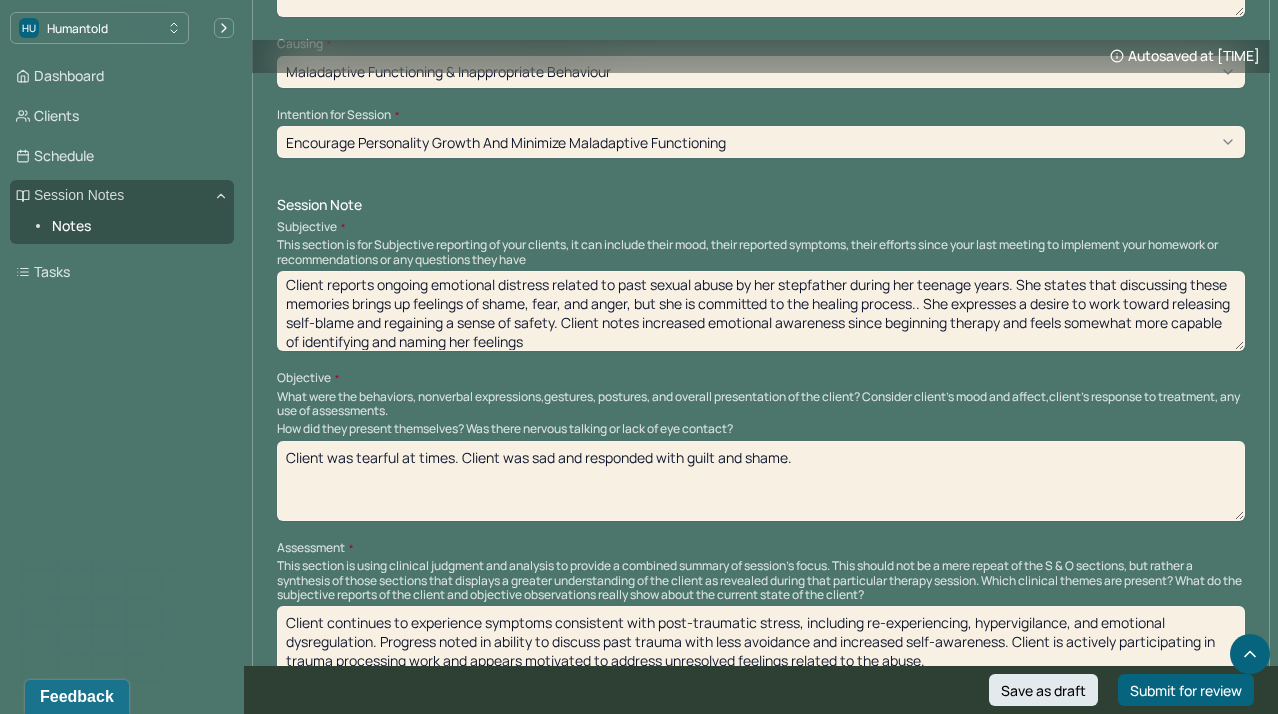 click on "What were the behaviors, nonverbal expressions,gestures, postures, and overall presentation of the client? Consider client's mood and affect,client's response to treatment, any use of assessments." at bounding box center [761, 404] 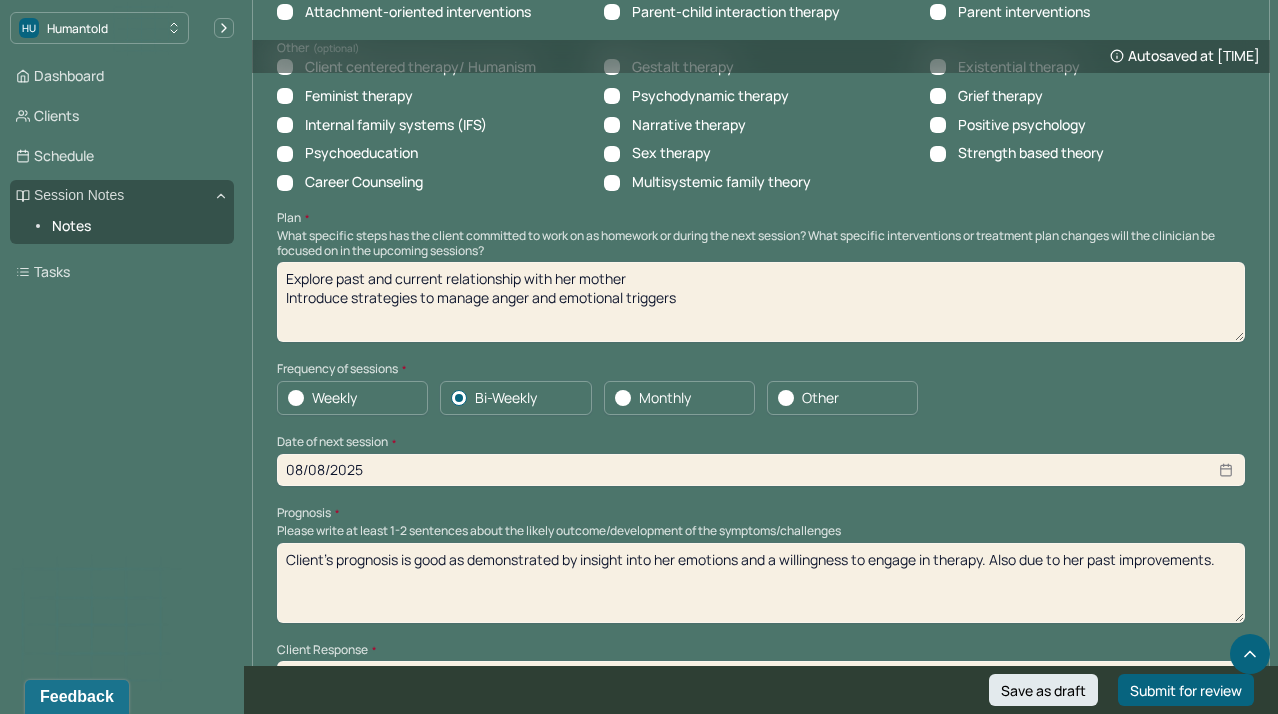 scroll, scrollTop: 1962, scrollLeft: 0, axis: vertical 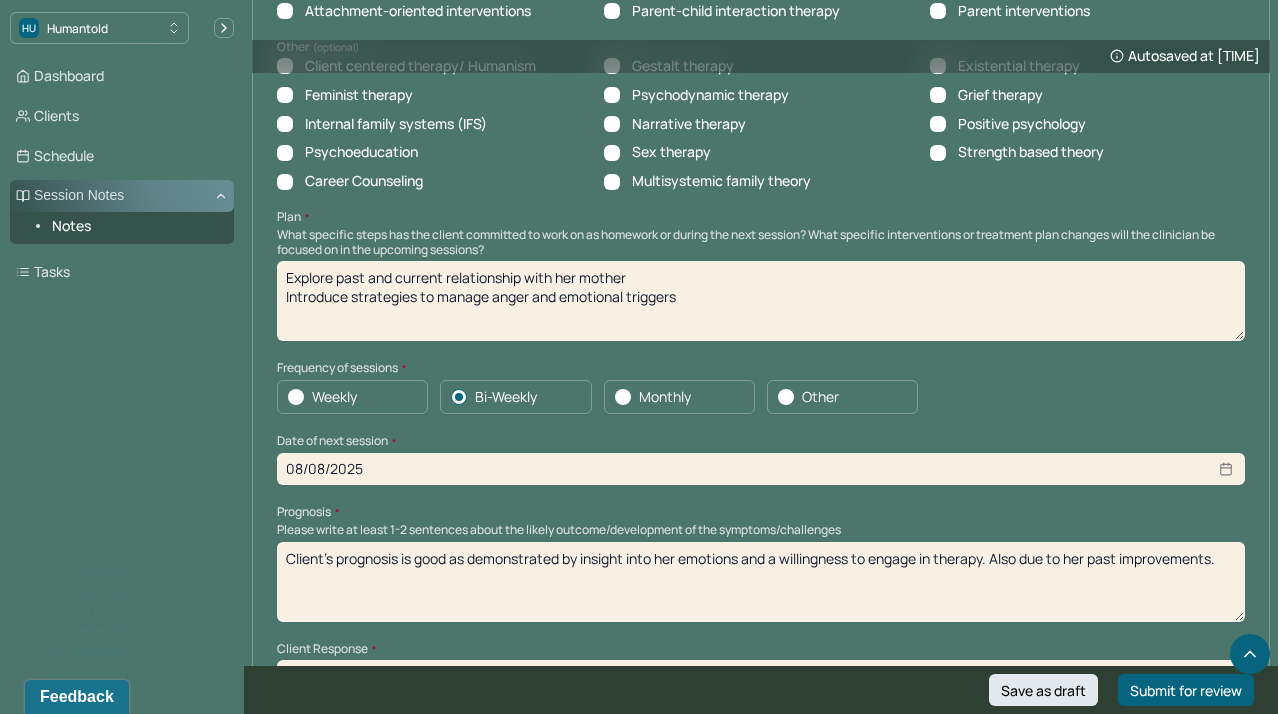 drag, startPoint x: 707, startPoint y: 272, endPoint x: 144, endPoint y: 193, distance: 568.5156 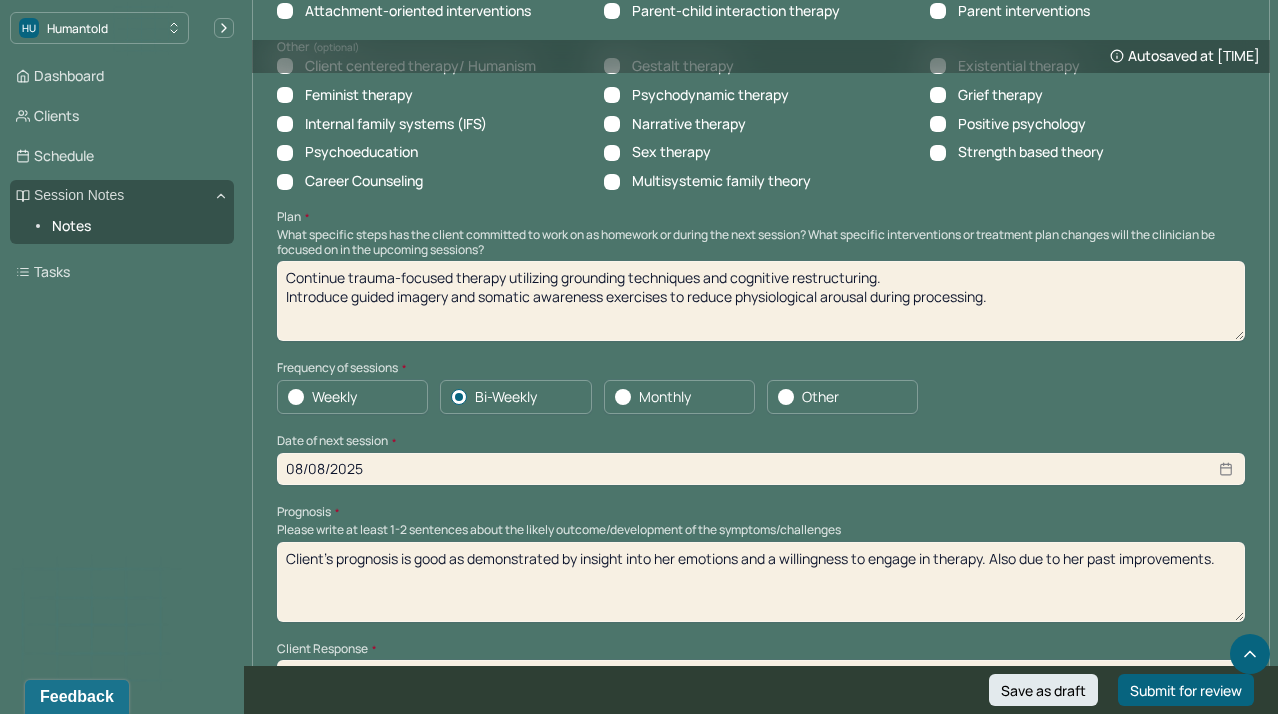 click on "Continue trauma-focused therapy utilizing grounding techniques and cognitive restructuring.
Introduce guided imagery and somatic awareness exercises to reduce physiological arousal during processing." at bounding box center (761, 301) 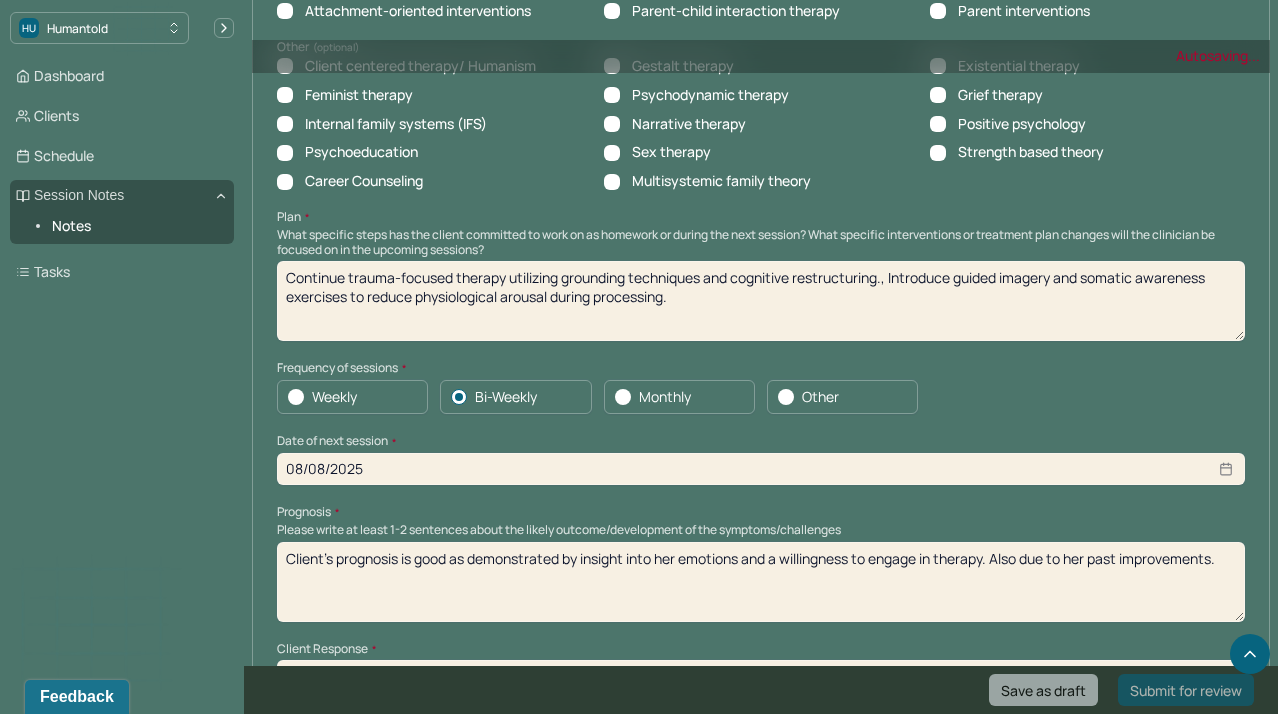 drag, startPoint x: 1119, startPoint y: 351, endPoint x: 1098, endPoint y: 333, distance: 27.658634 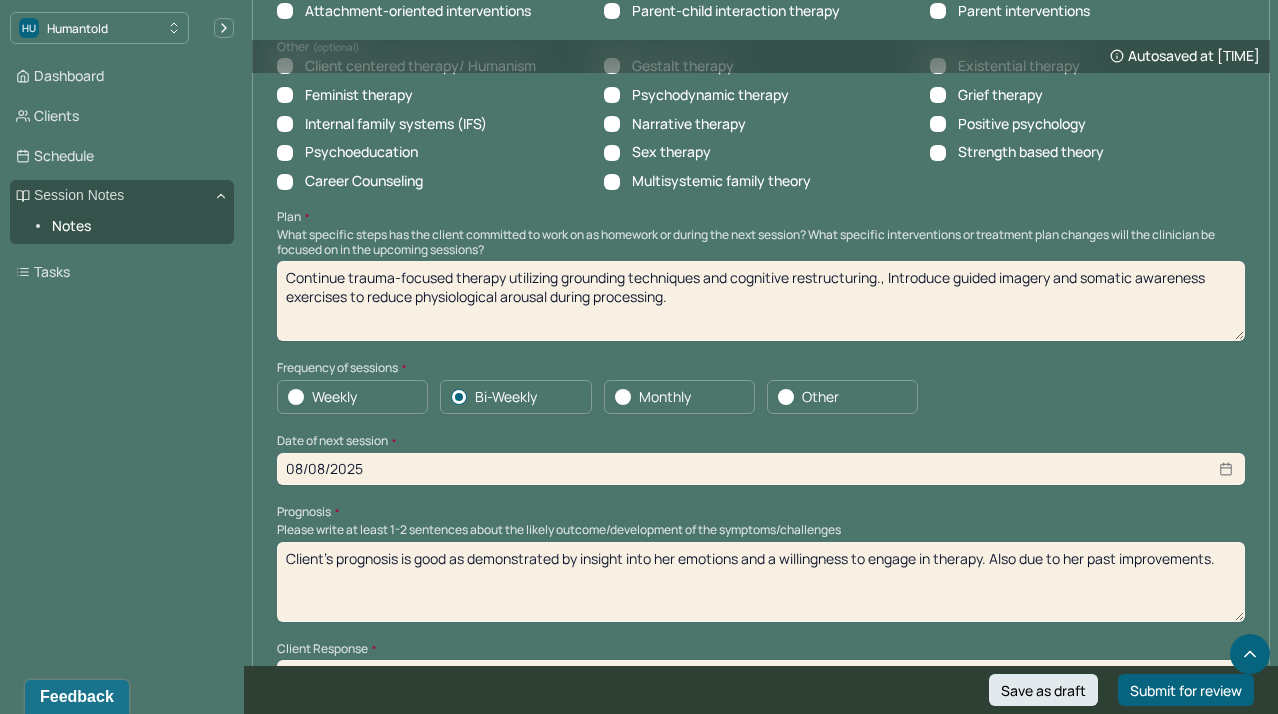 drag, startPoint x: 702, startPoint y: 278, endPoint x: 892, endPoint y: 251, distance: 191.90883 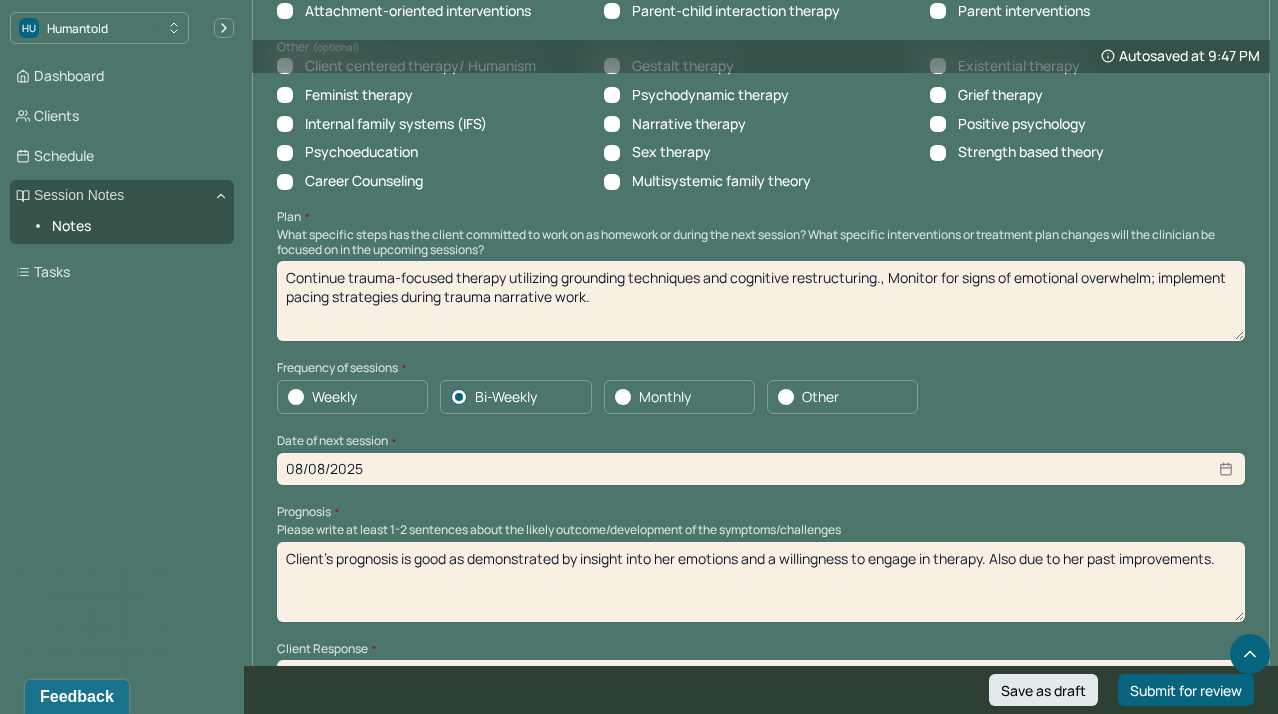 drag, startPoint x: 586, startPoint y: 263, endPoint x: 1023, endPoint y: 238, distance: 437.7145 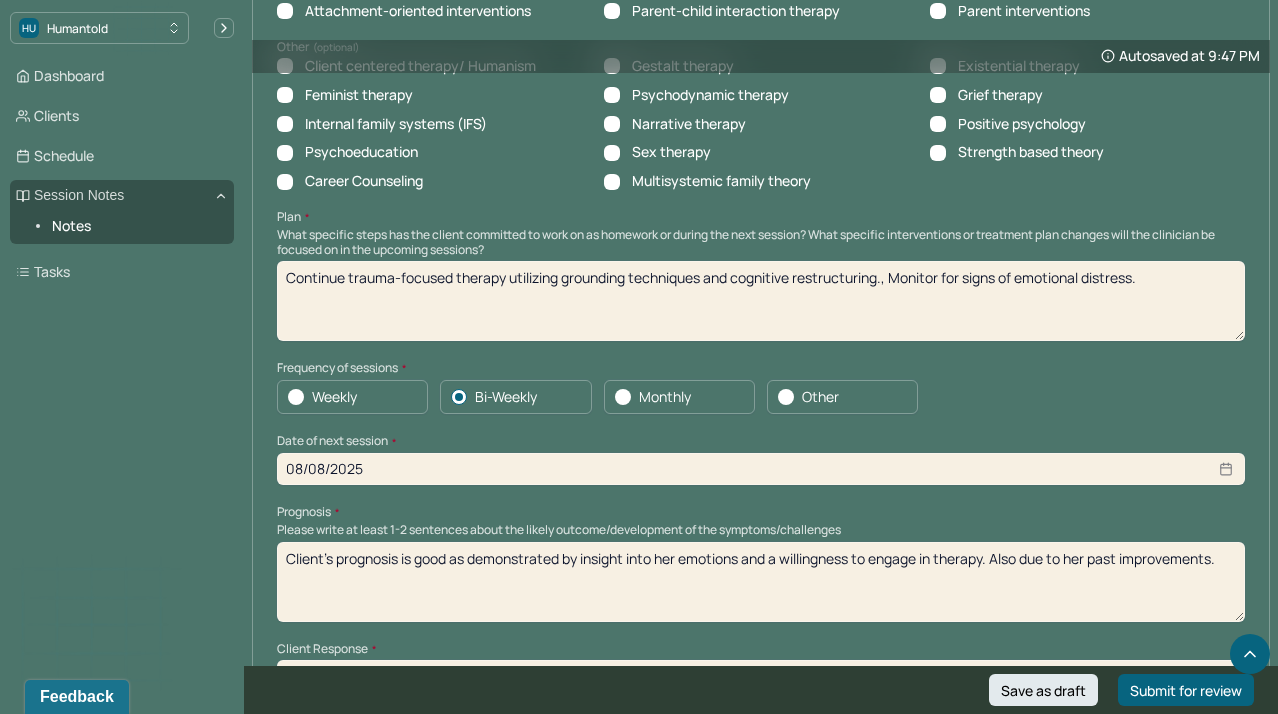 type on "Continue trauma-focused therapy utilizing grounding techniques and cognitive restructuring., Monitor for signs of emotional distress." 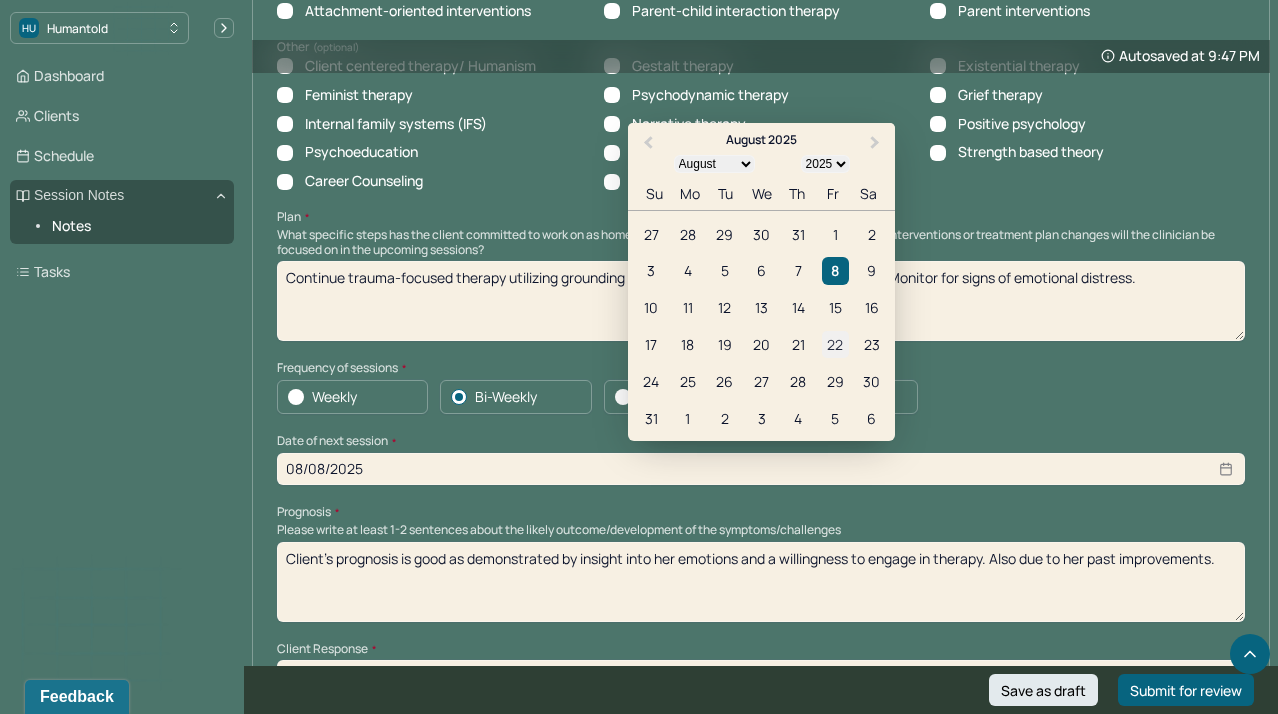 click on "22" at bounding box center [835, 344] 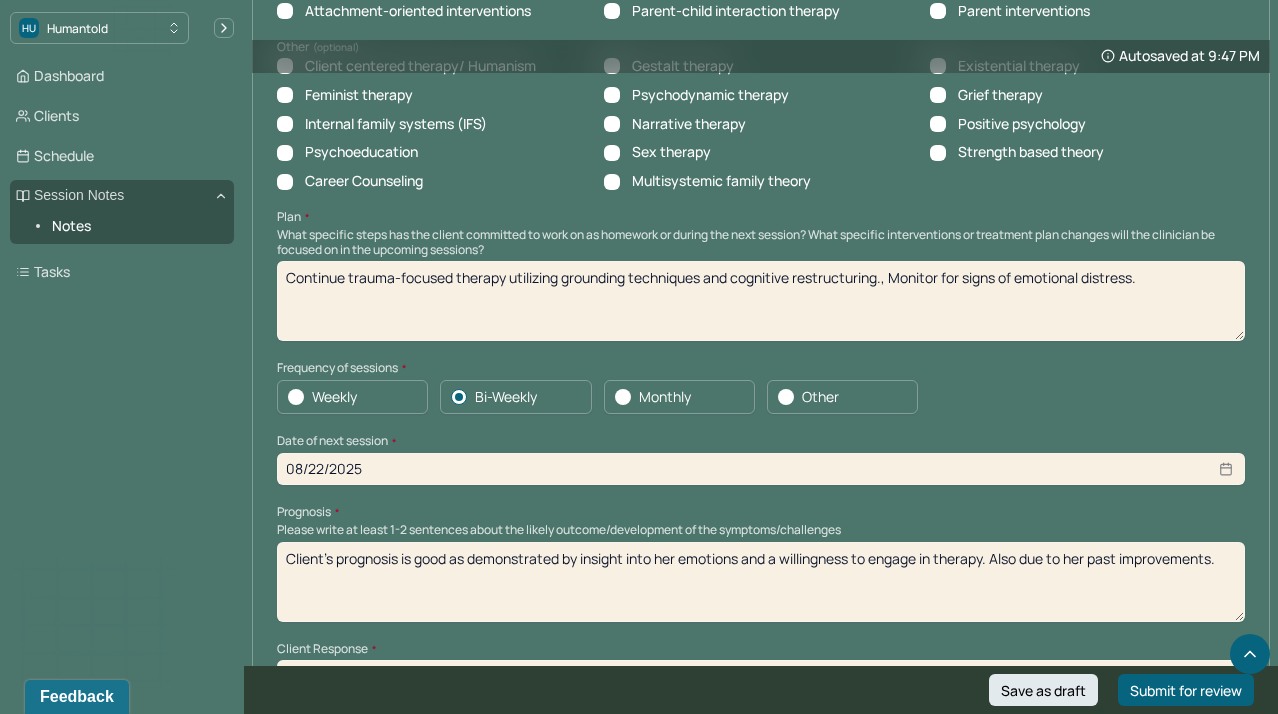 click on "Frequency of sessions" at bounding box center [761, 368] 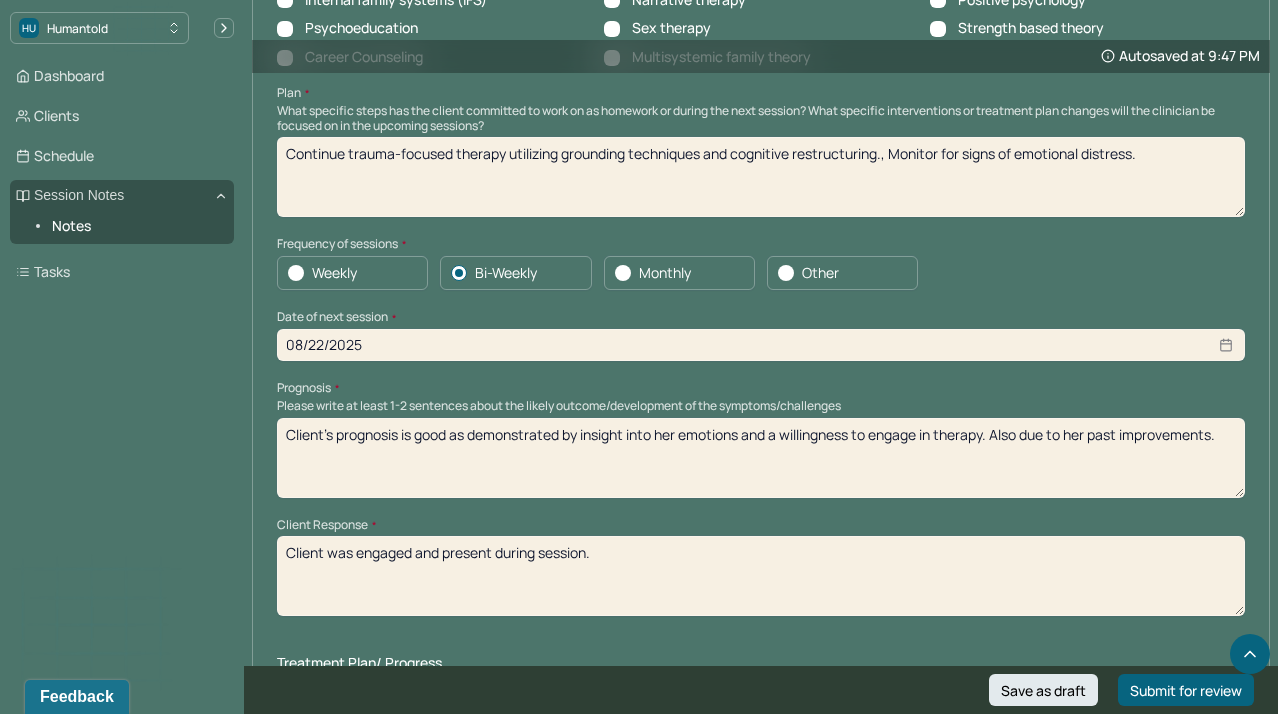 scroll, scrollTop: 2111, scrollLeft: 0, axis: vertical 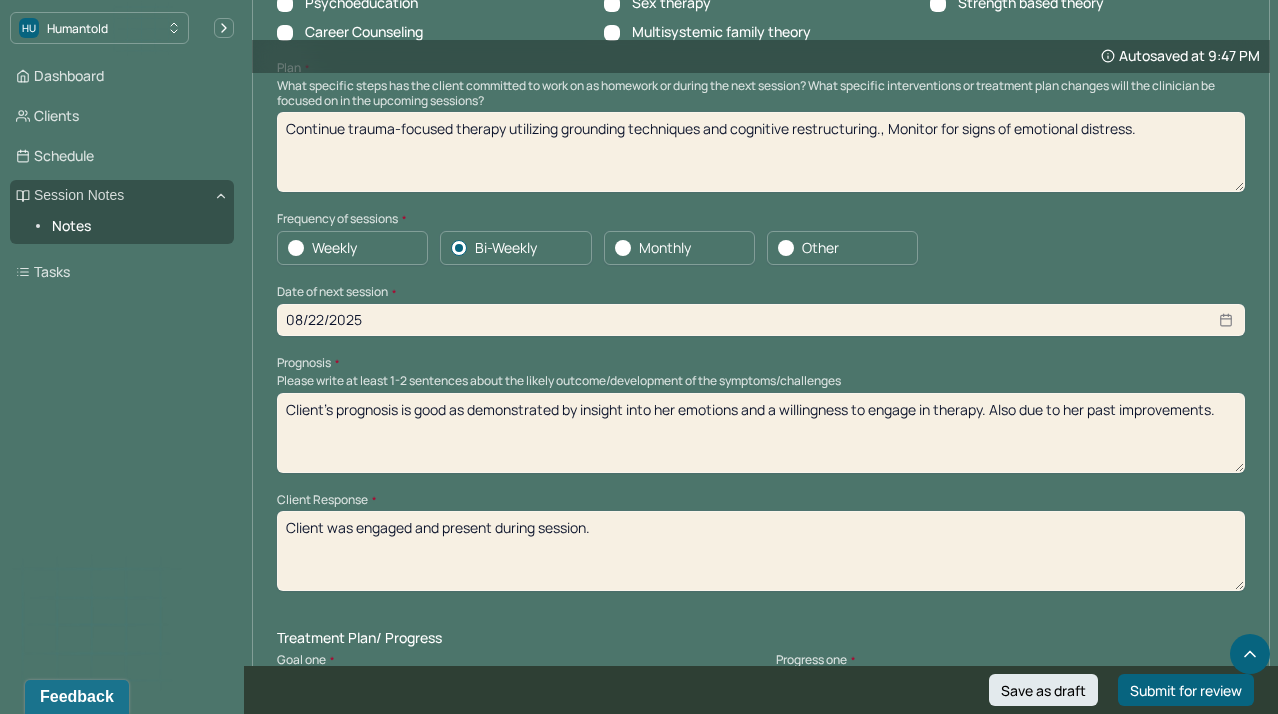 click on "Weekly Bi-Weekly Monthly Other" at bounding box center (761, 248) 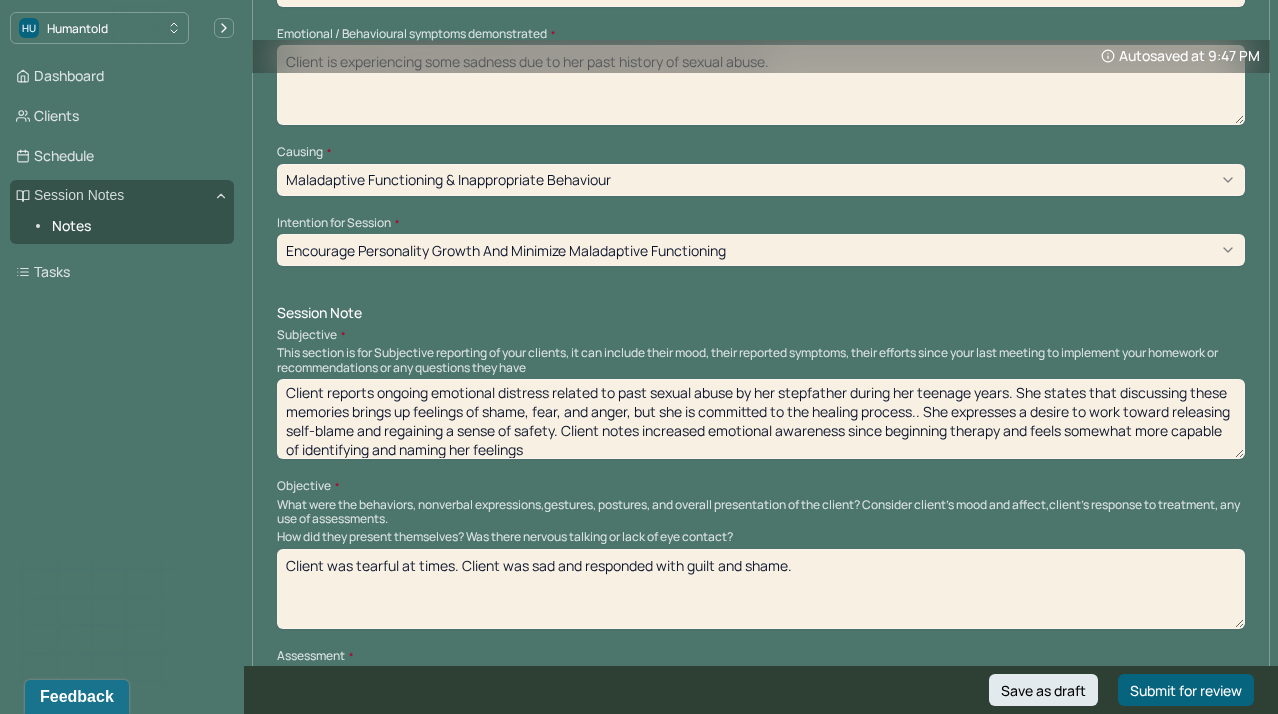 scroll, scrollTop: 0, scrollLeft: 0, axis: both 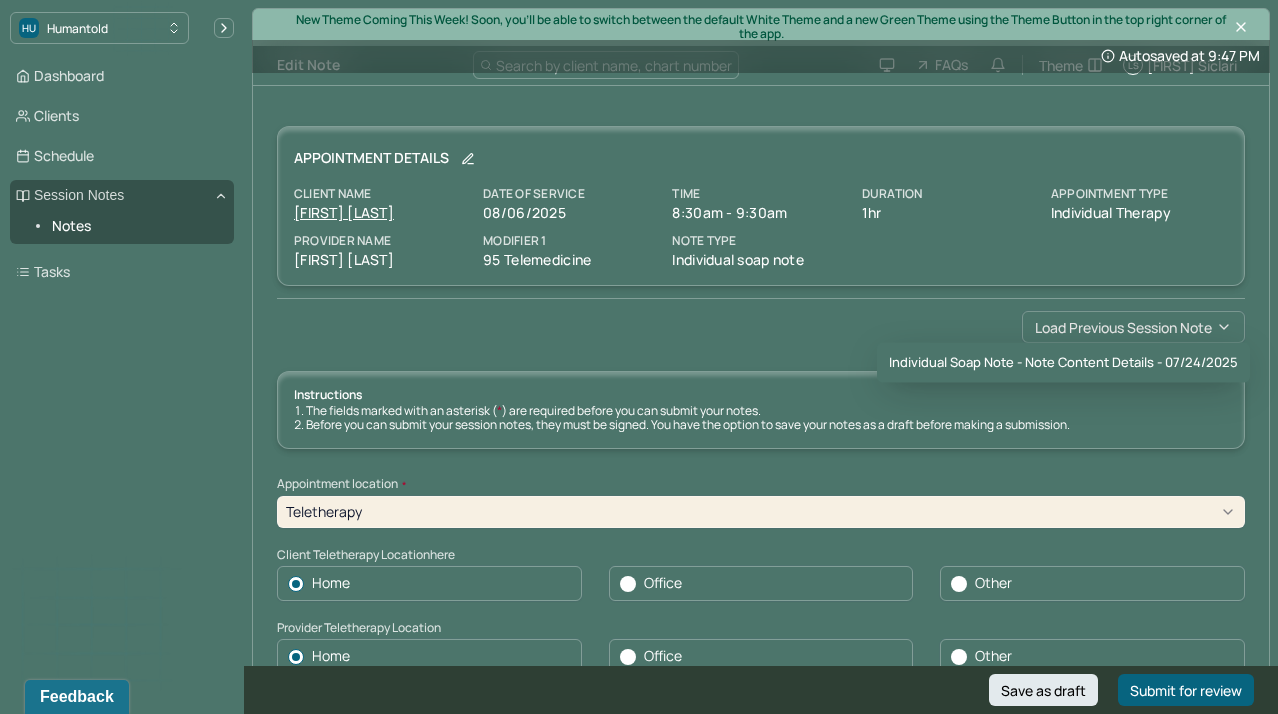 click on "Load previous session note" at bounding box center [1133, 327] 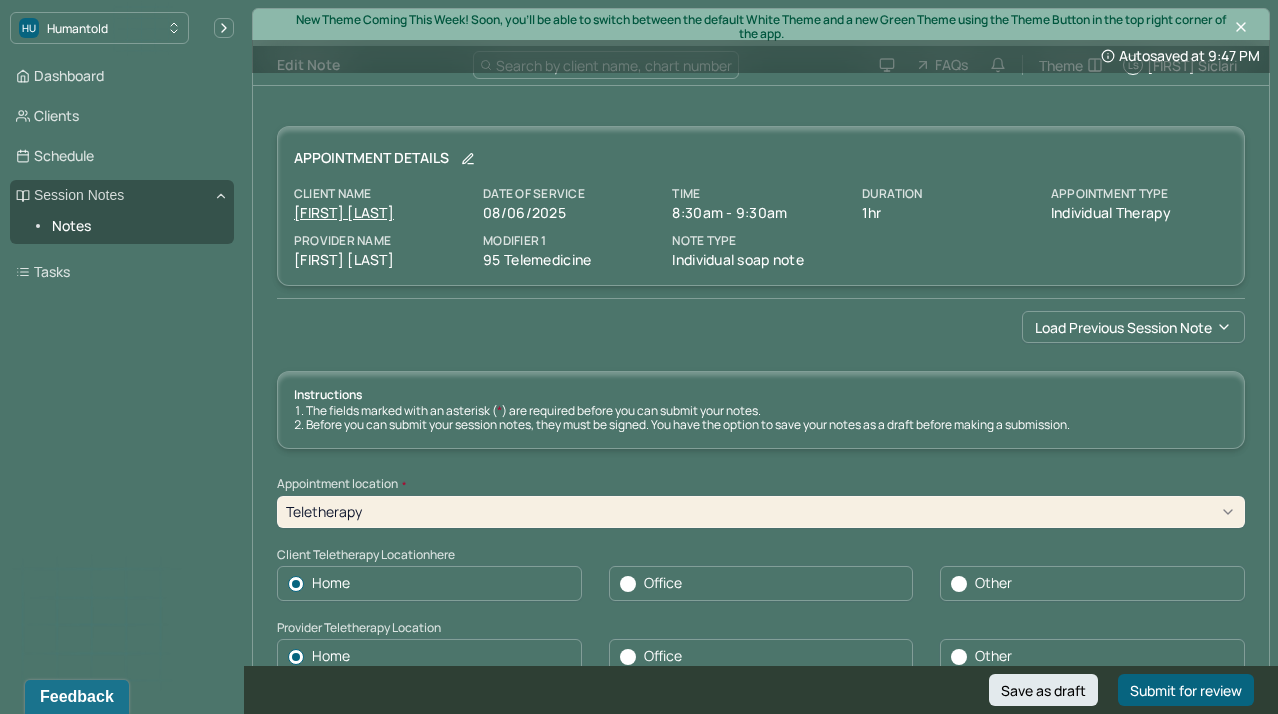 click on "Load previous session note" at bounding box center (761, 327) 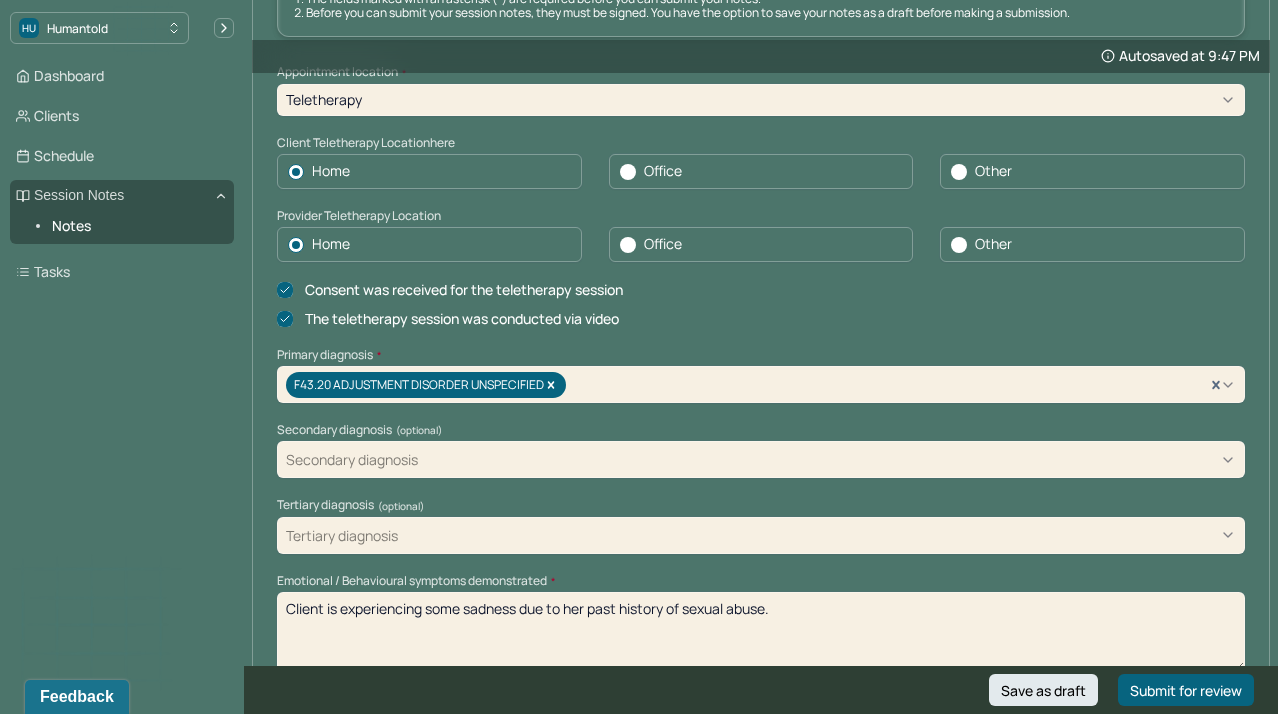 scroll, scrollTop: 429, scrollLeft: 0, axis: vertical 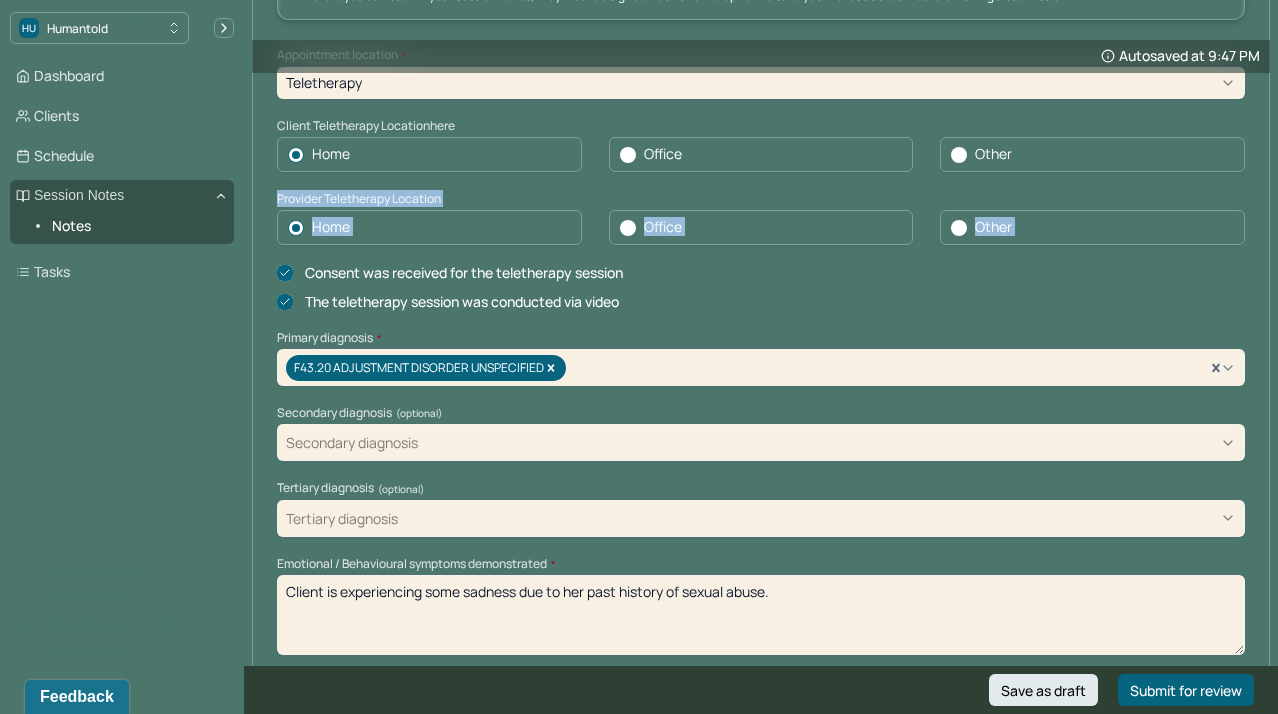 drag, startPoint x: 1270, startPoint y: 148, endPoint x: 1267, endPoint y: 248, distance: 100.04499 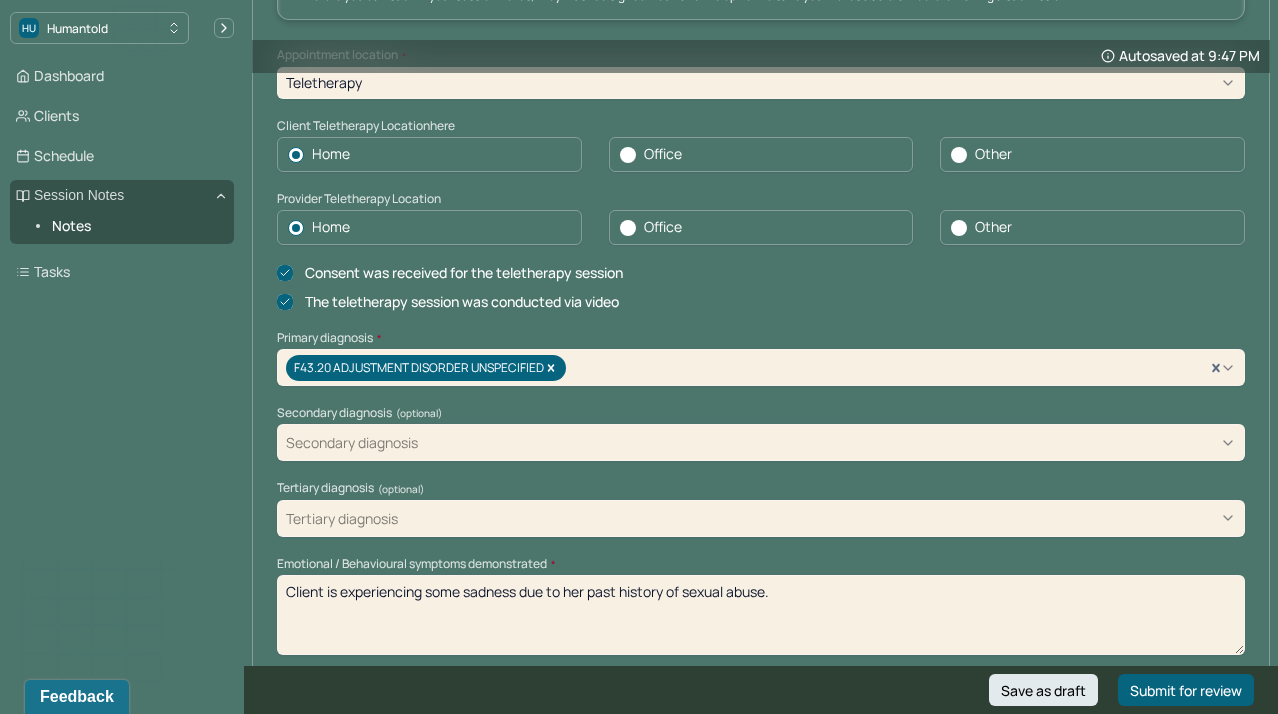 click on "The teletherapy session was conducted via video" at bounding box center [761, 302] 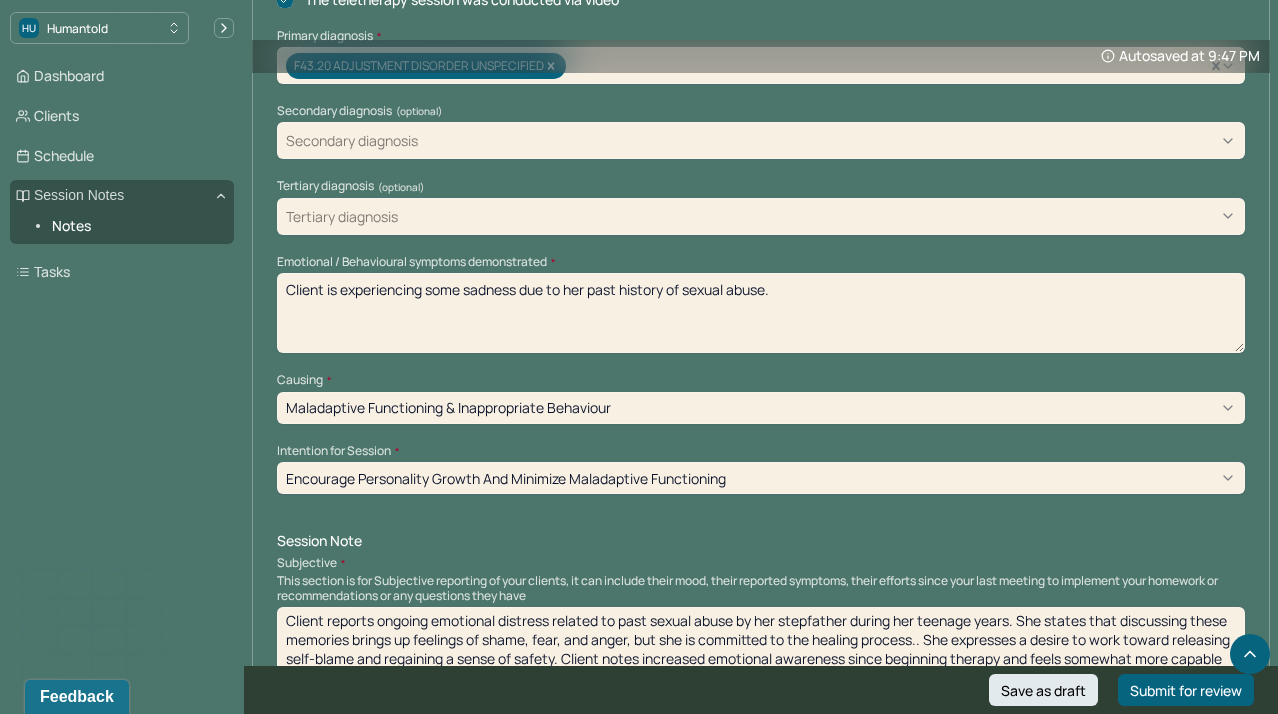 scroll, scrollTop: 736, scrollLeft: 0, axis: vertical 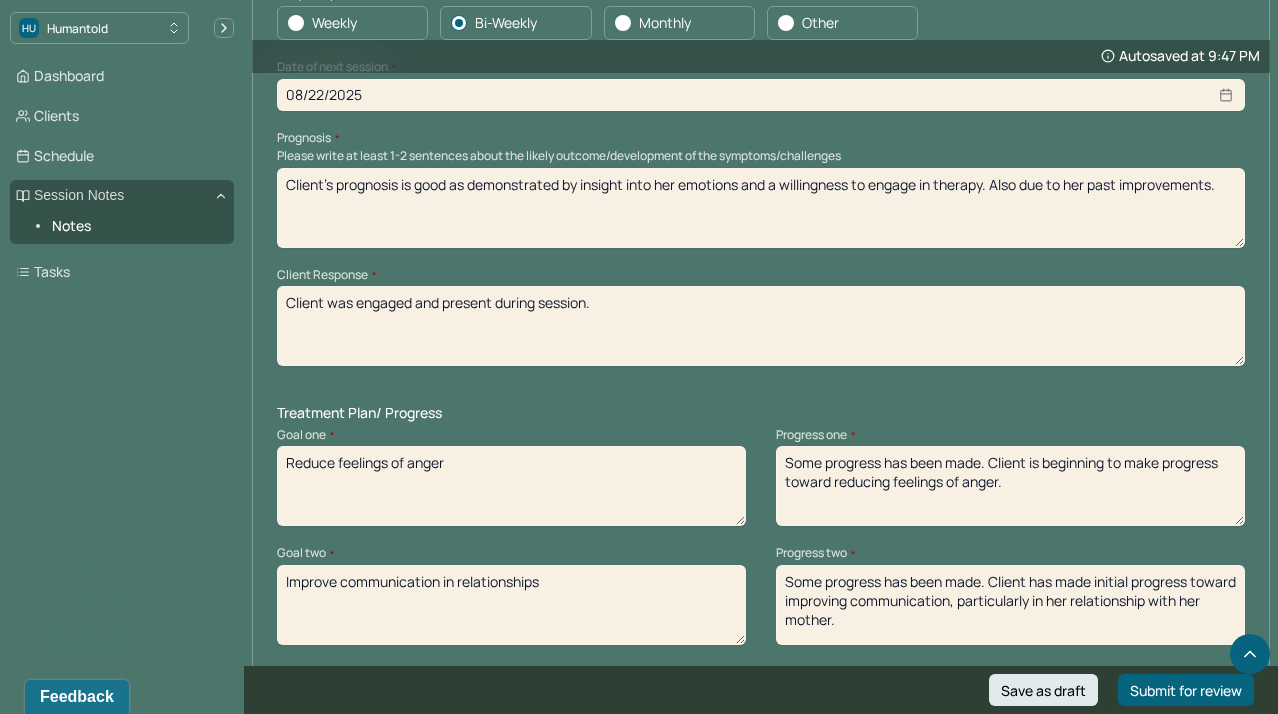 click on "Client’s prognosis is good as demonstrated by insight into her emotions and a willingness to engage in therapy. Also due to her past improvements." at bounding box center [761, 208] 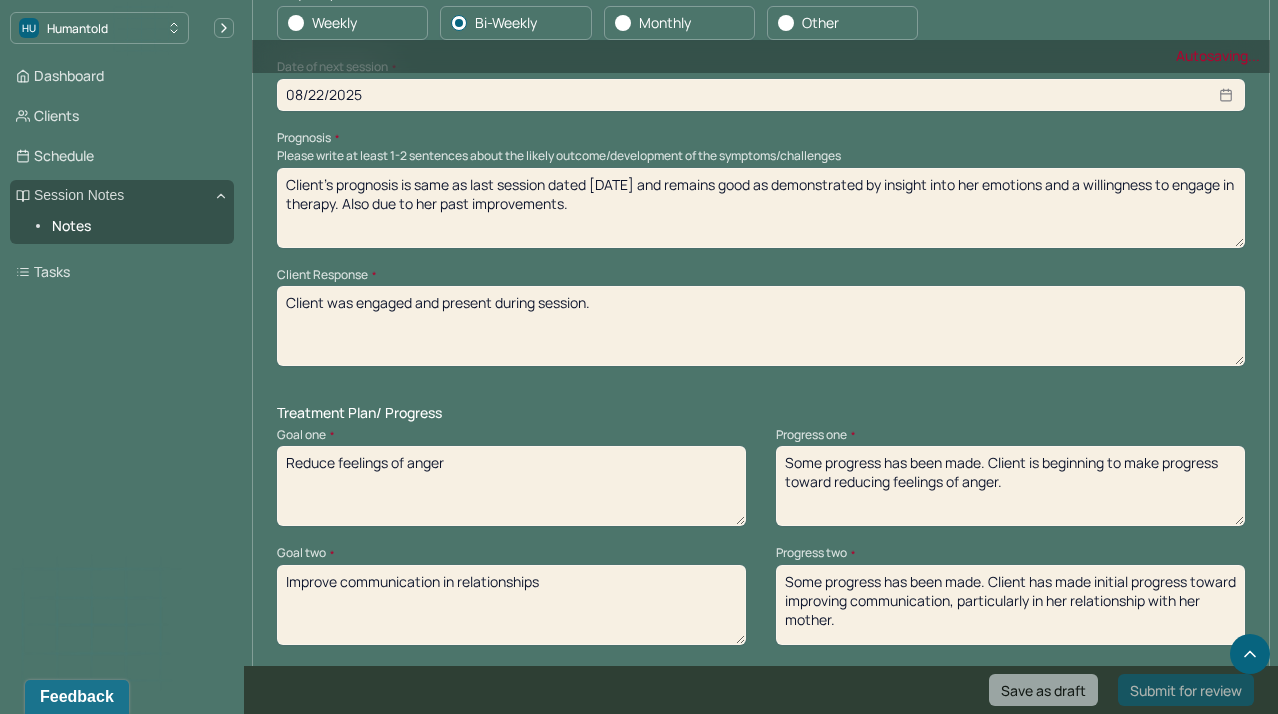 type on "Client’s prognosis is same as last session dated [DATE] and remains good as demonstrated by insight into her emotions and a willingness to engage in therapy. Also due to her past improvements." 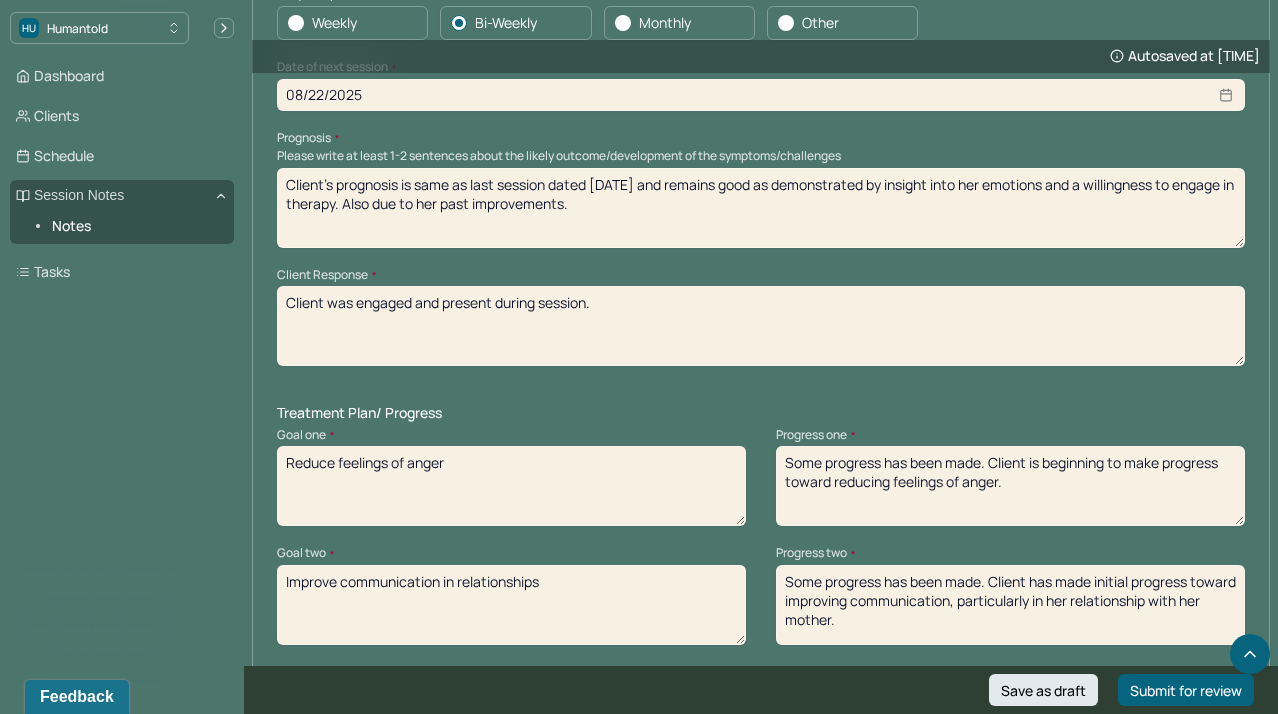 click on "Some progress has been made. Client is beginning to make progress toward reducing feelings of anger." at bounding box center [1010, 486] 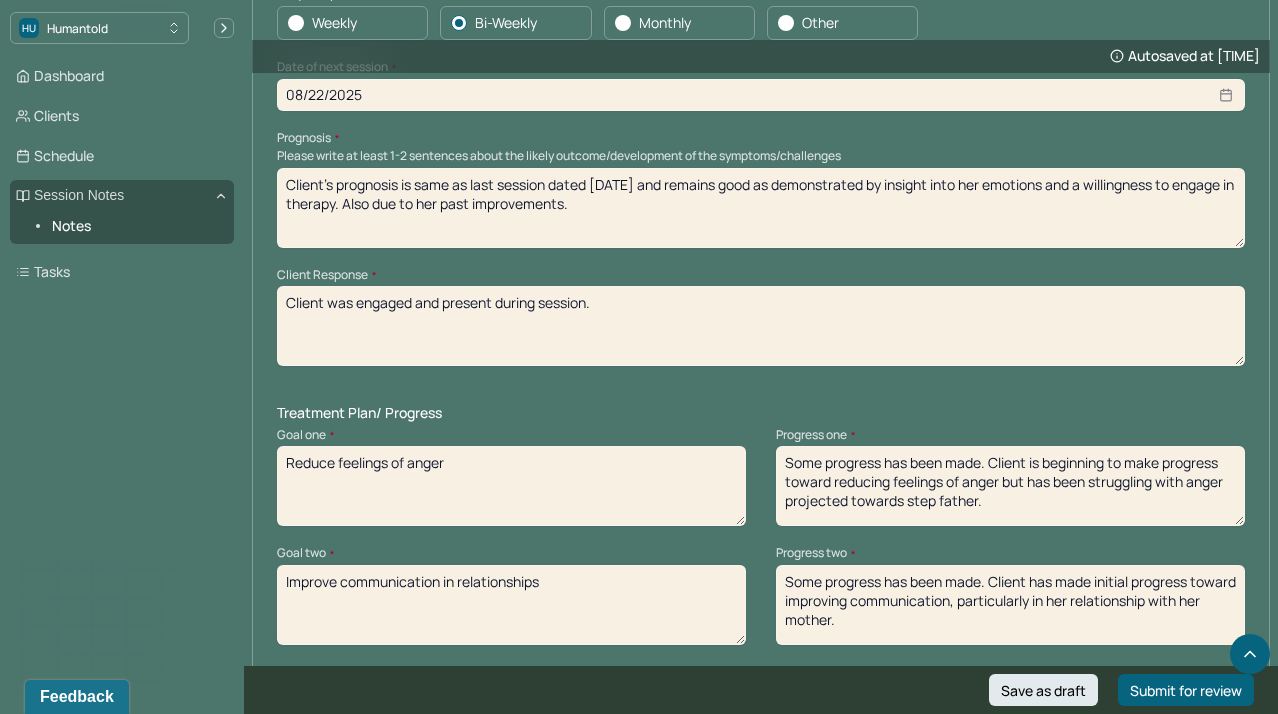 type on "Some progress has been made. Client is beginning to make progress toward reducing feelings of anger but has been struggling with anger projected towards step father." 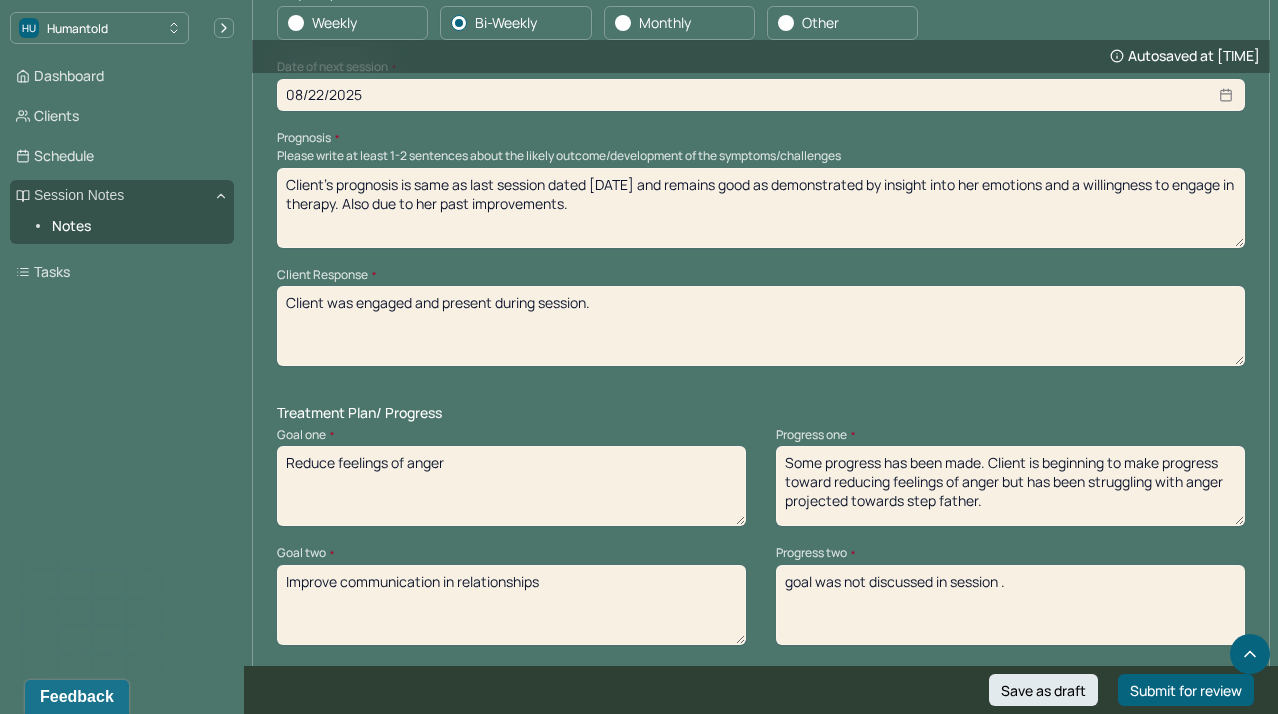 type on "goal was not discussed in session ." 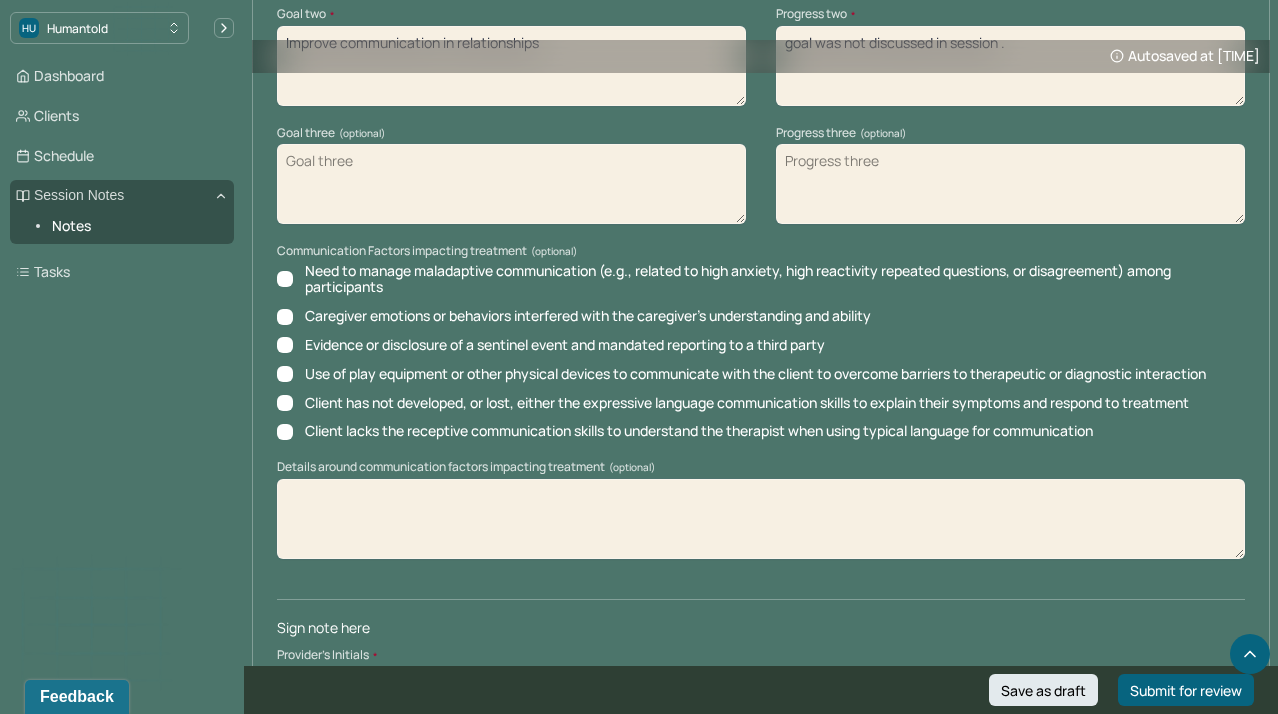 scroll, scrollTop: 2878, scrollLeft: 0, axis: vertical 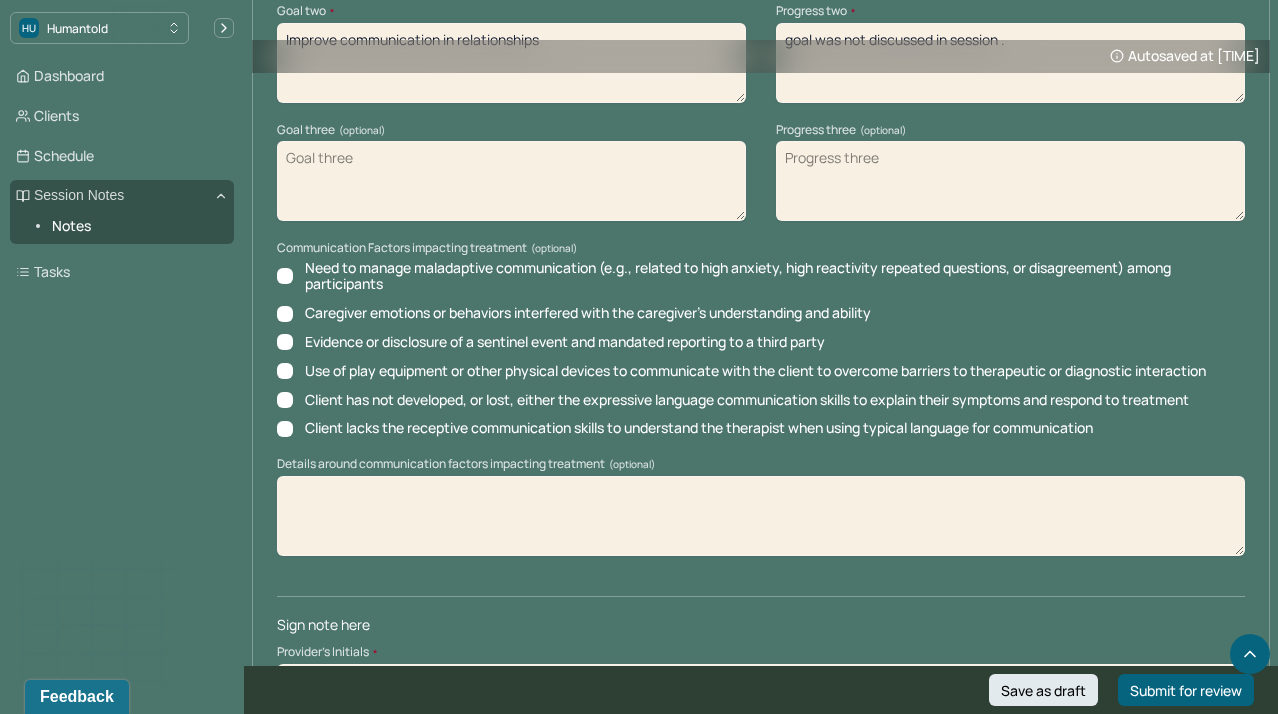 click at bounding box center (761, 680) 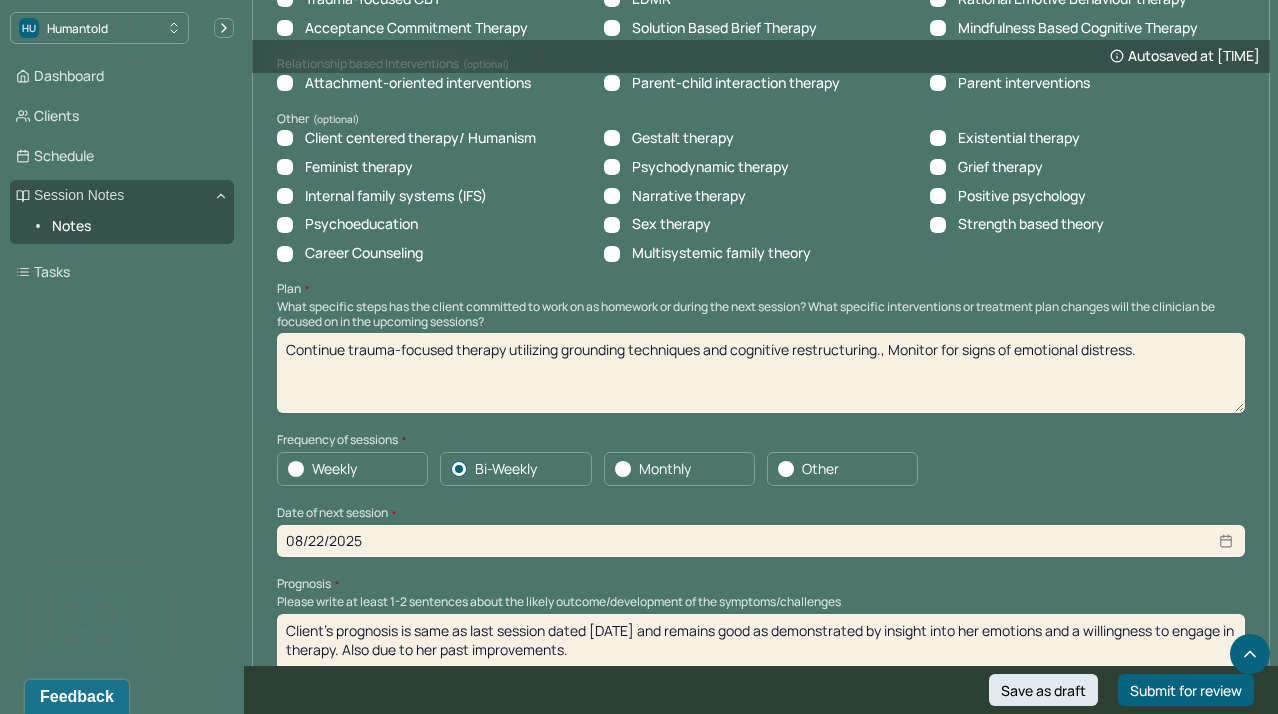 scroll, scrollTop: 1869, scrollLeft: 0, axis: vertical 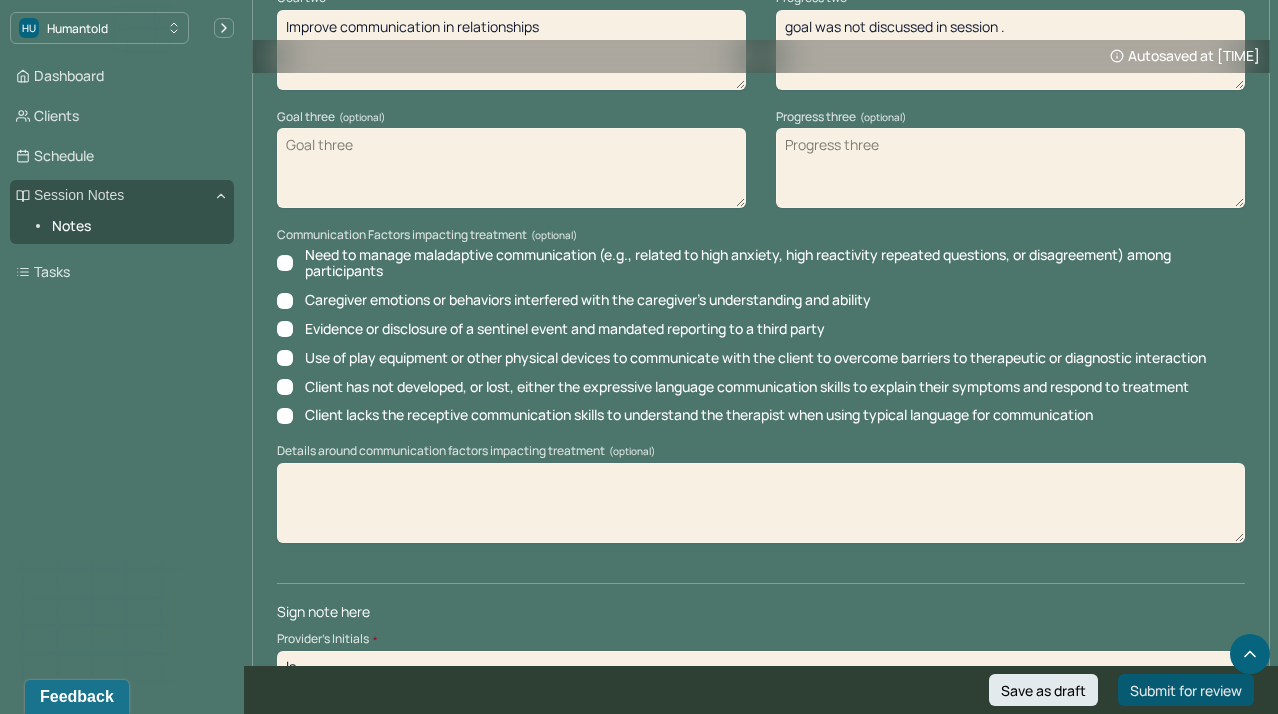 click on "Submit for review" at bounding box center (1186, 690) 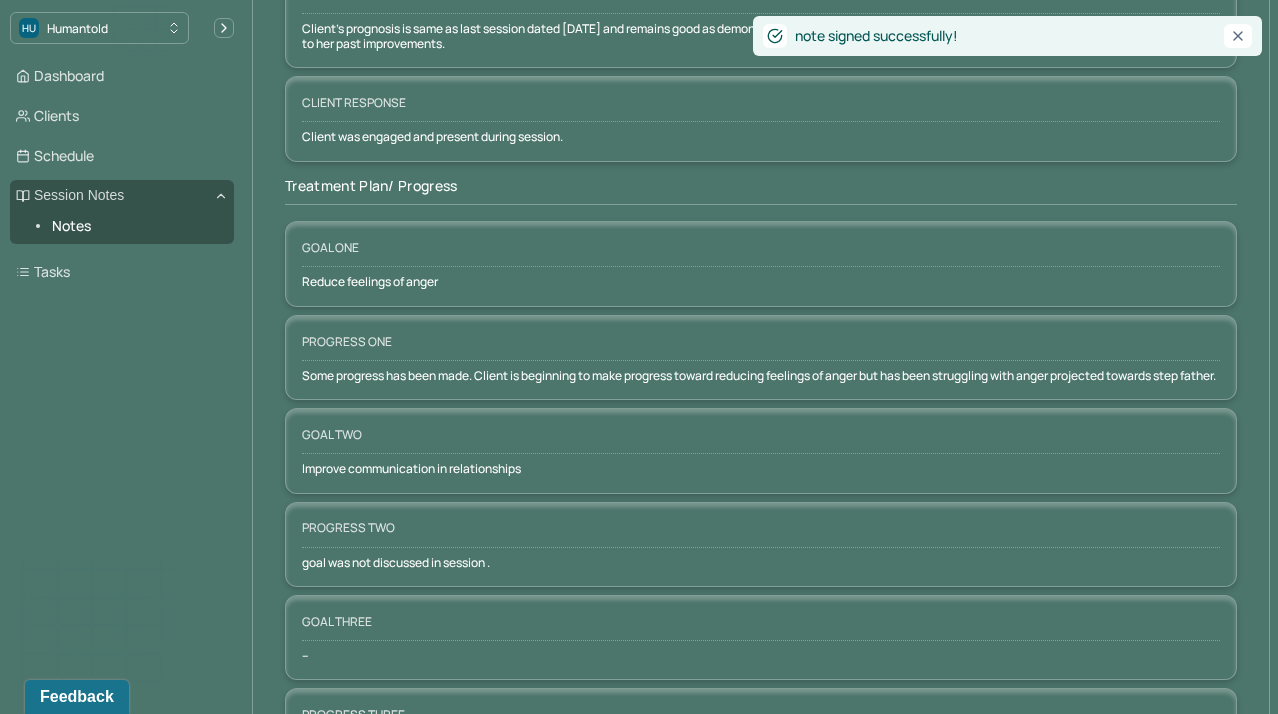 scroll, scrollTop: 0, scrollLeft: 0, axis: both 